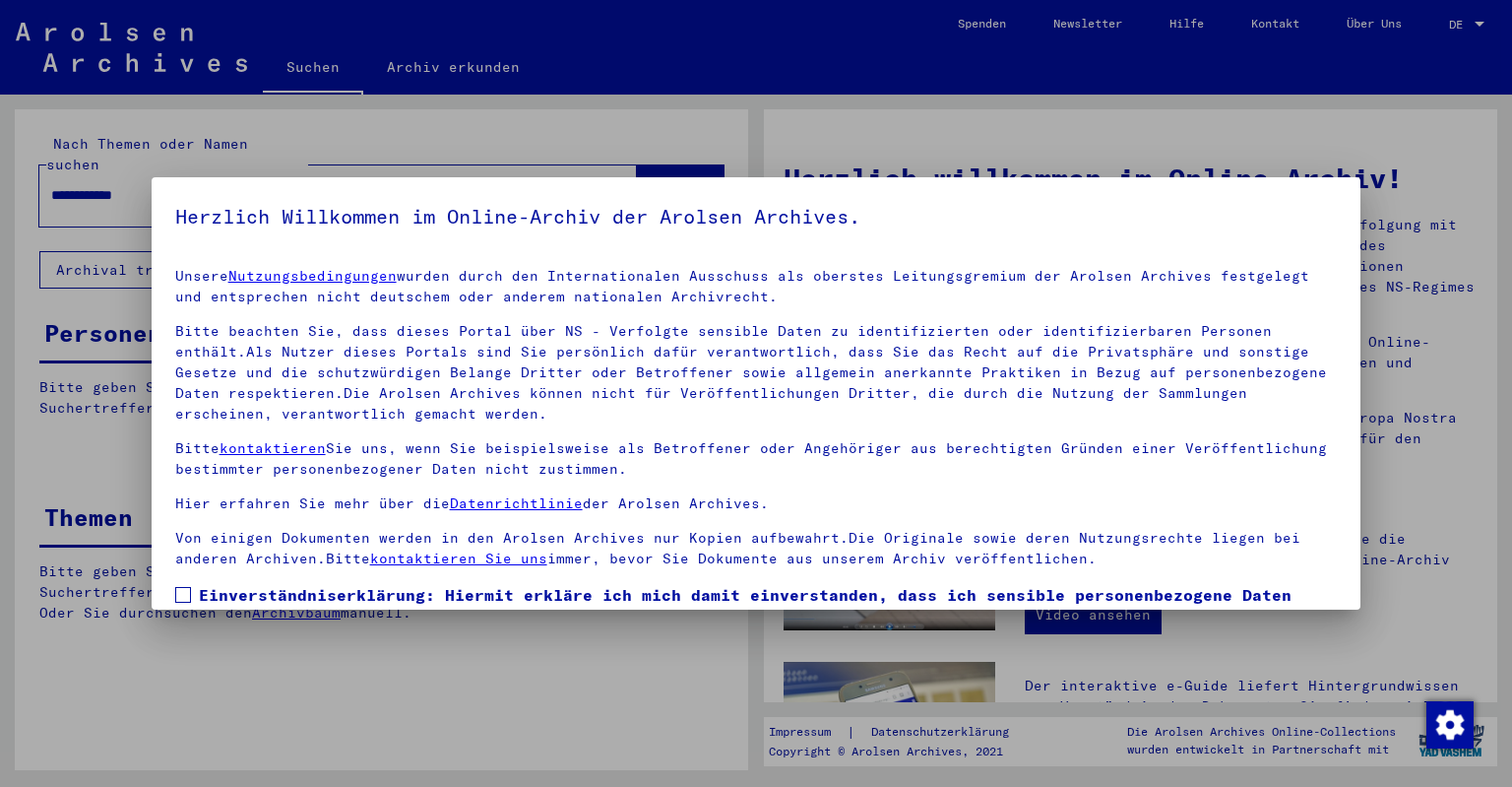 scroll, scrollTop: 0, scrollLeft: 0, axis: both 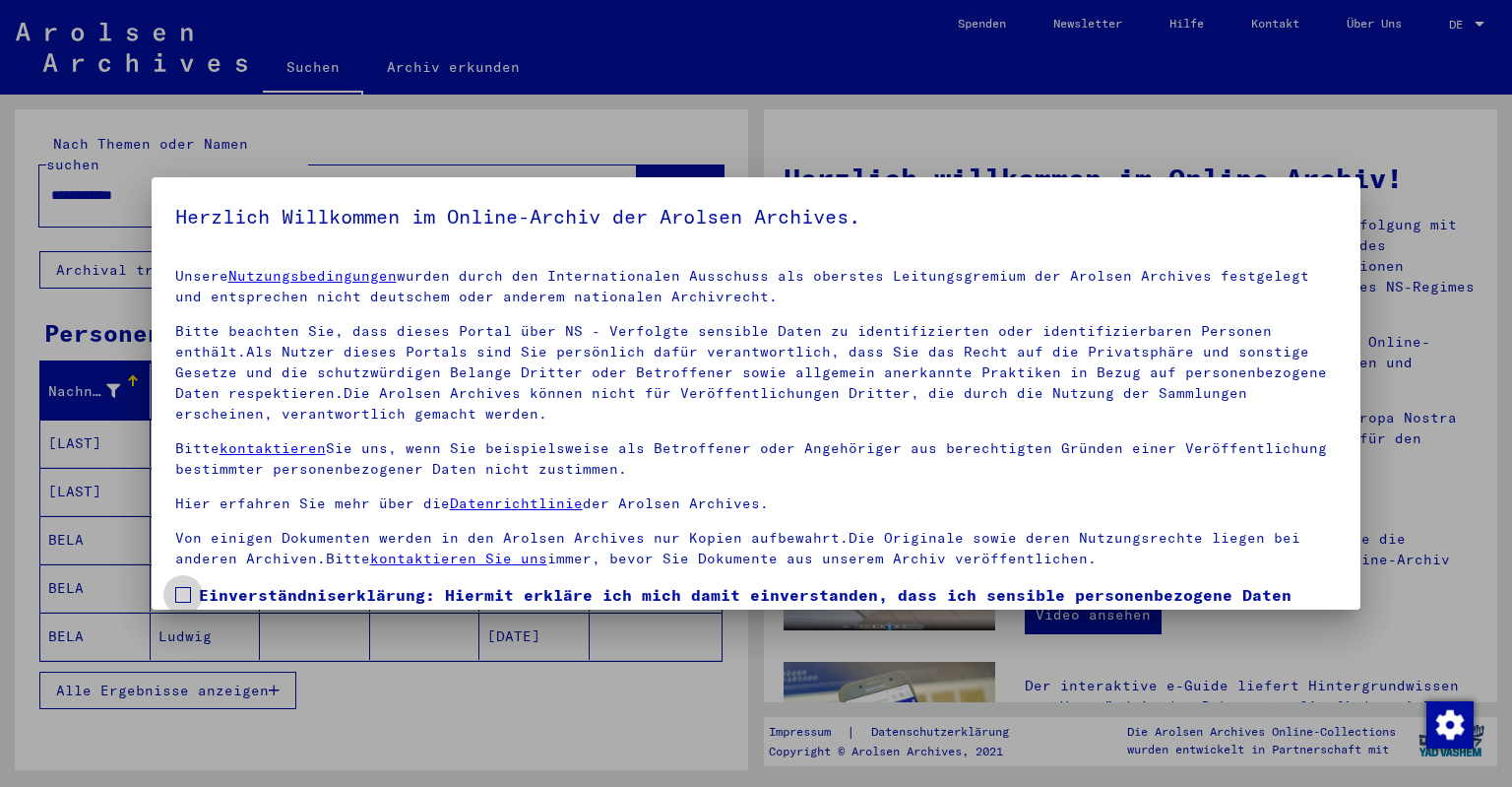 click on "Einverständniserklärung: Hiermit erkläre ich mich damit einverstanden, dass ich sensible personenbezogene Daten ausschließlich für wissenschaftliche Zwecke und in Übereinstimmung mit den geltenden nationalen Gesetzen und Bestimmungen nutze. Mir ist bewusst, dass ein Verstoß gegen diese Gesetze und/oder Bestimmungen strafrechtliche Konsequenzen nach sich ziehen kann." at bounding box center [756, 630] 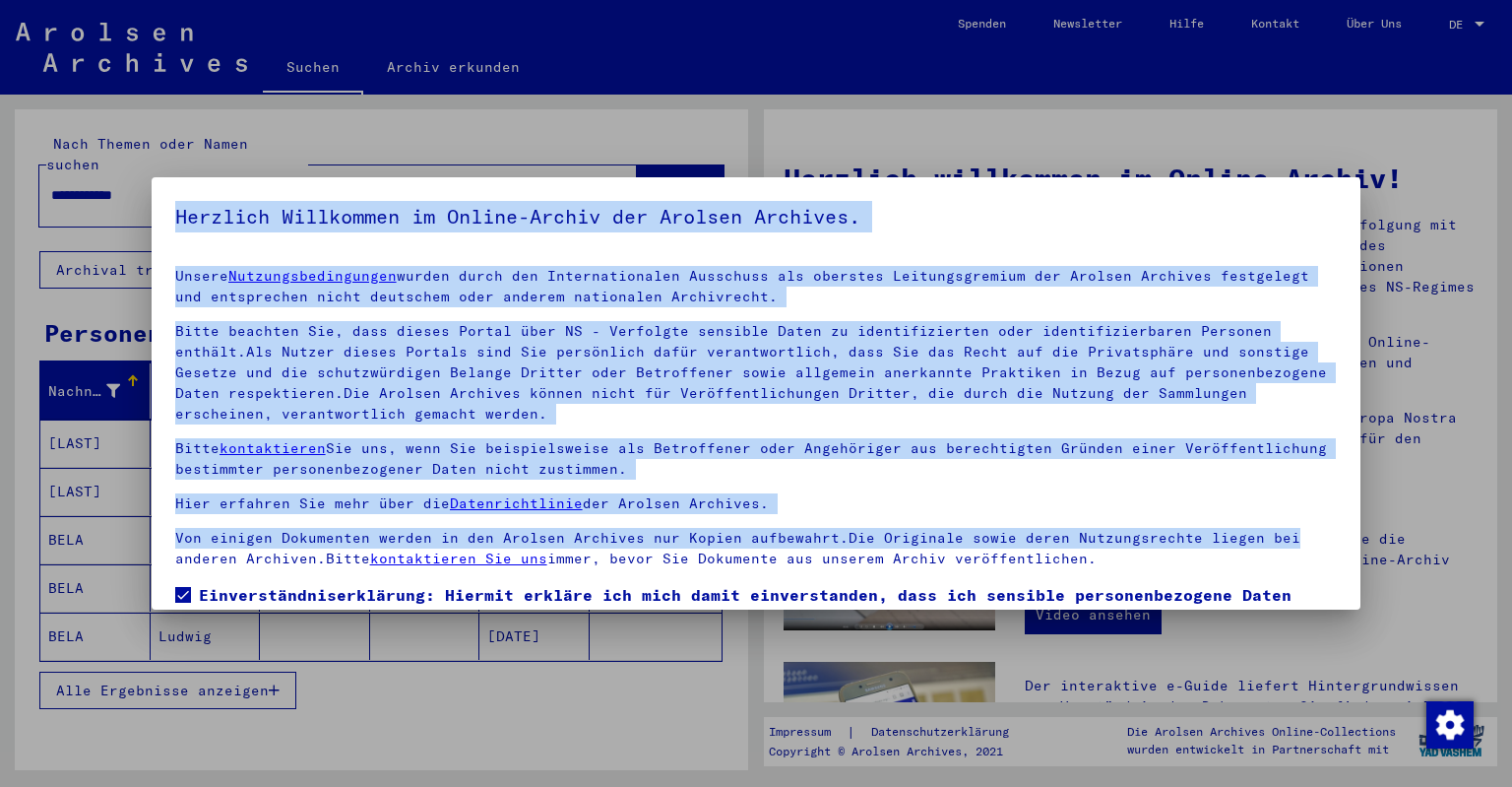 drag, startPoint x: 1361, startPoint y: 427, endPoint x: 1354, endPoint y: 543, distance: 116.21101 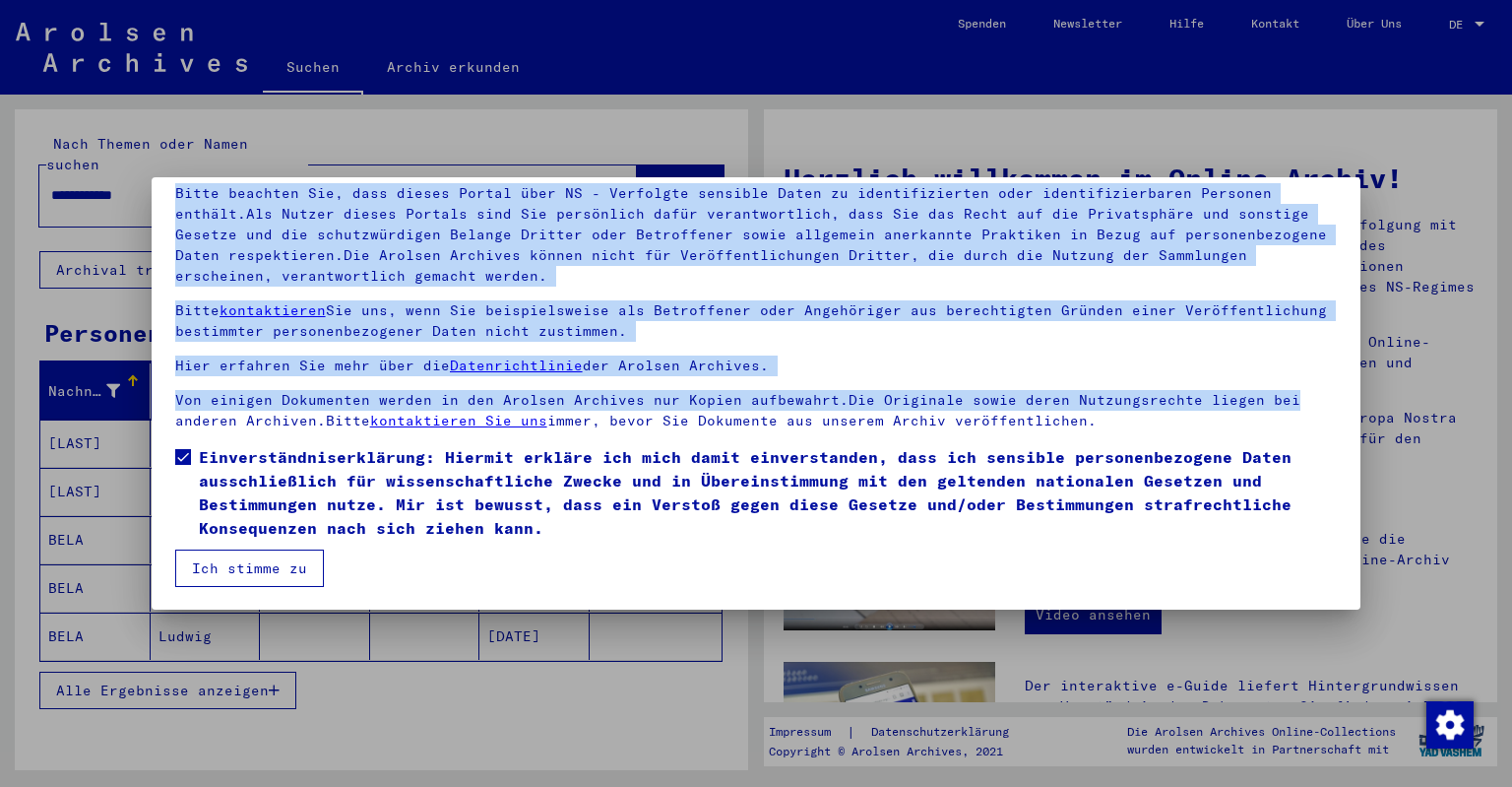 click on "Ich stimme zu" at bounding box center [249, 568] 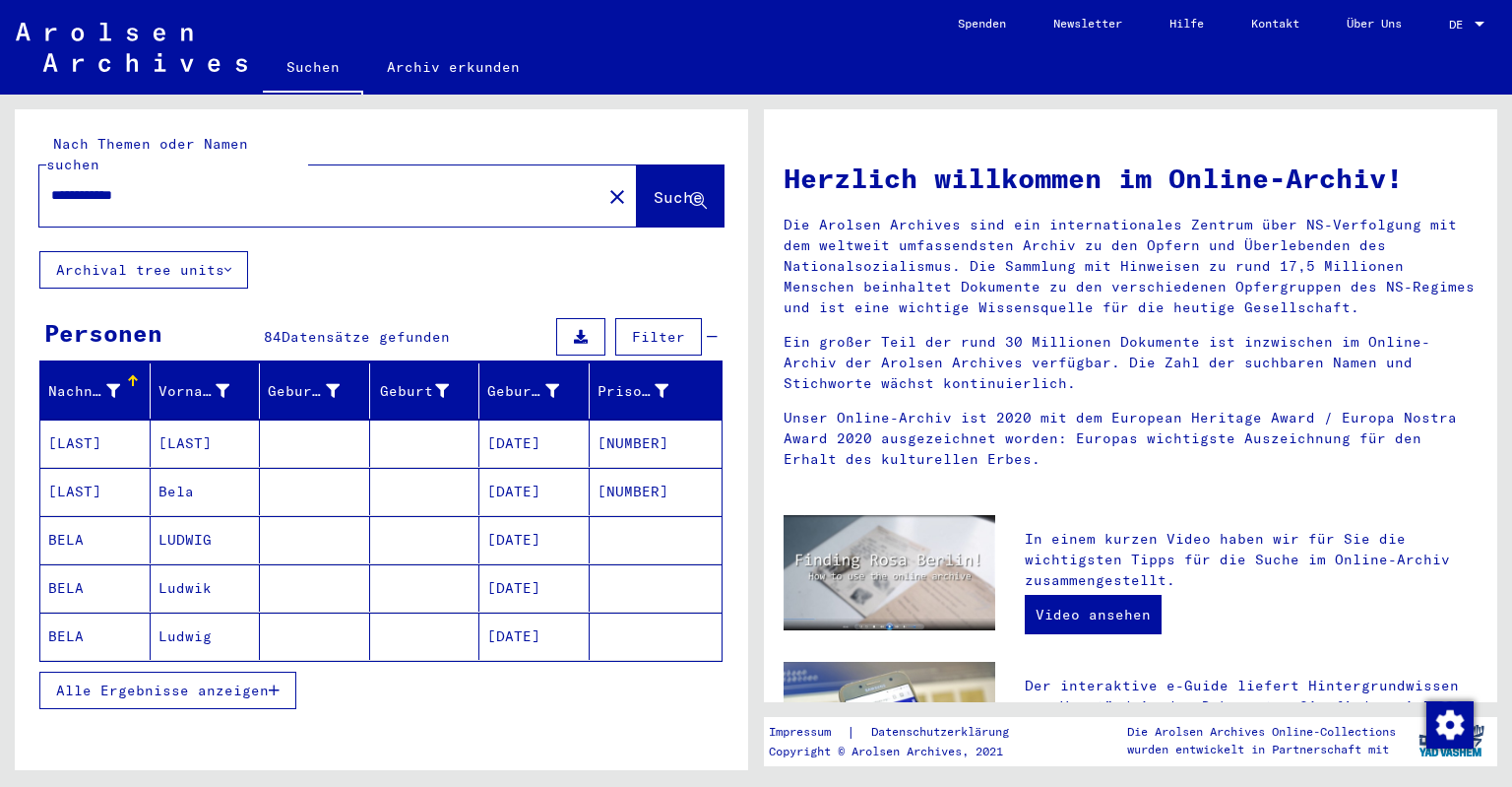 click on "Alle Ergebnisse anzeigen" at bounding box center (162, 690) 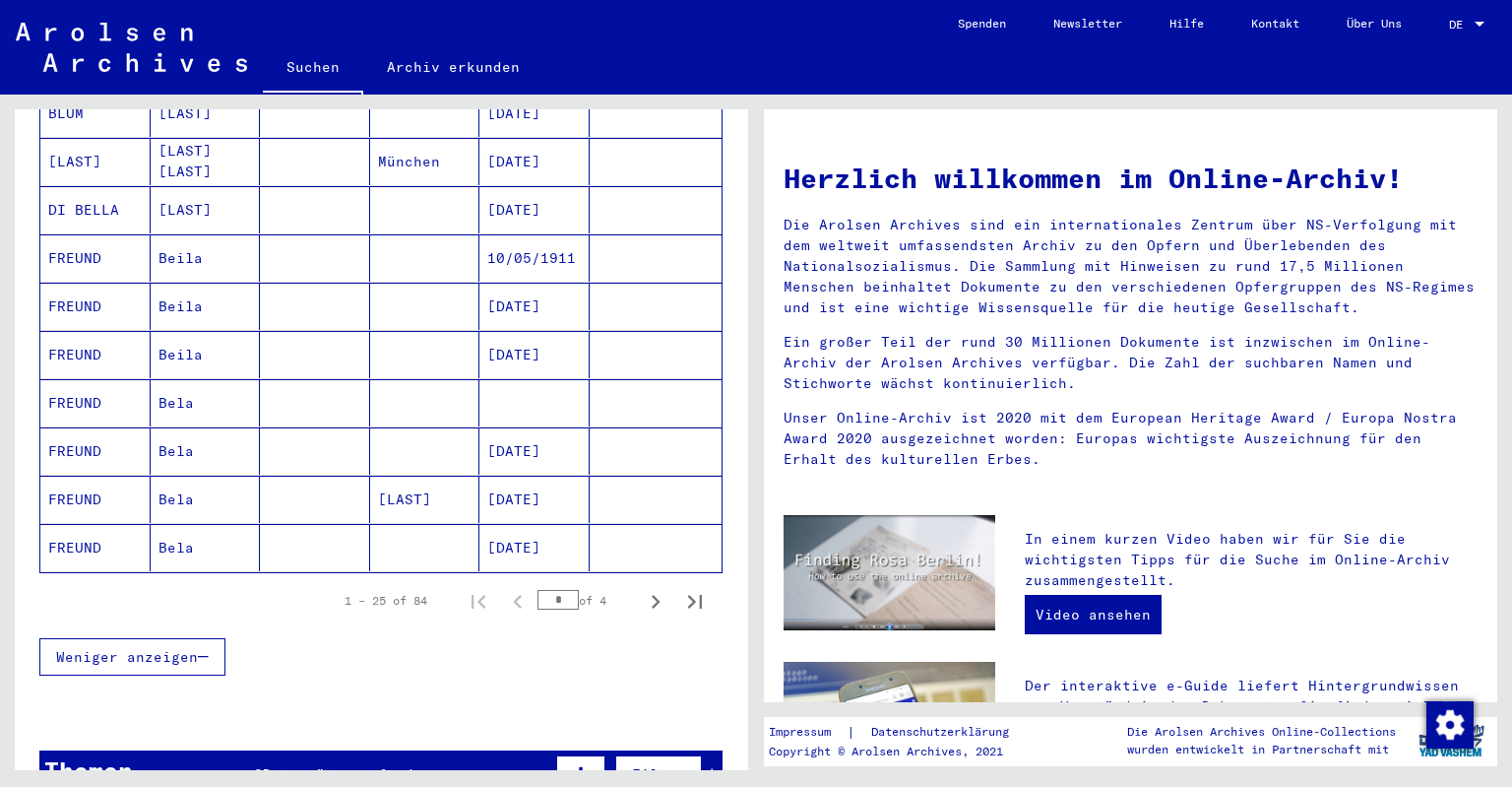 scroll, scrollTop: 1125, scrollLeft: 0, axis: vertical 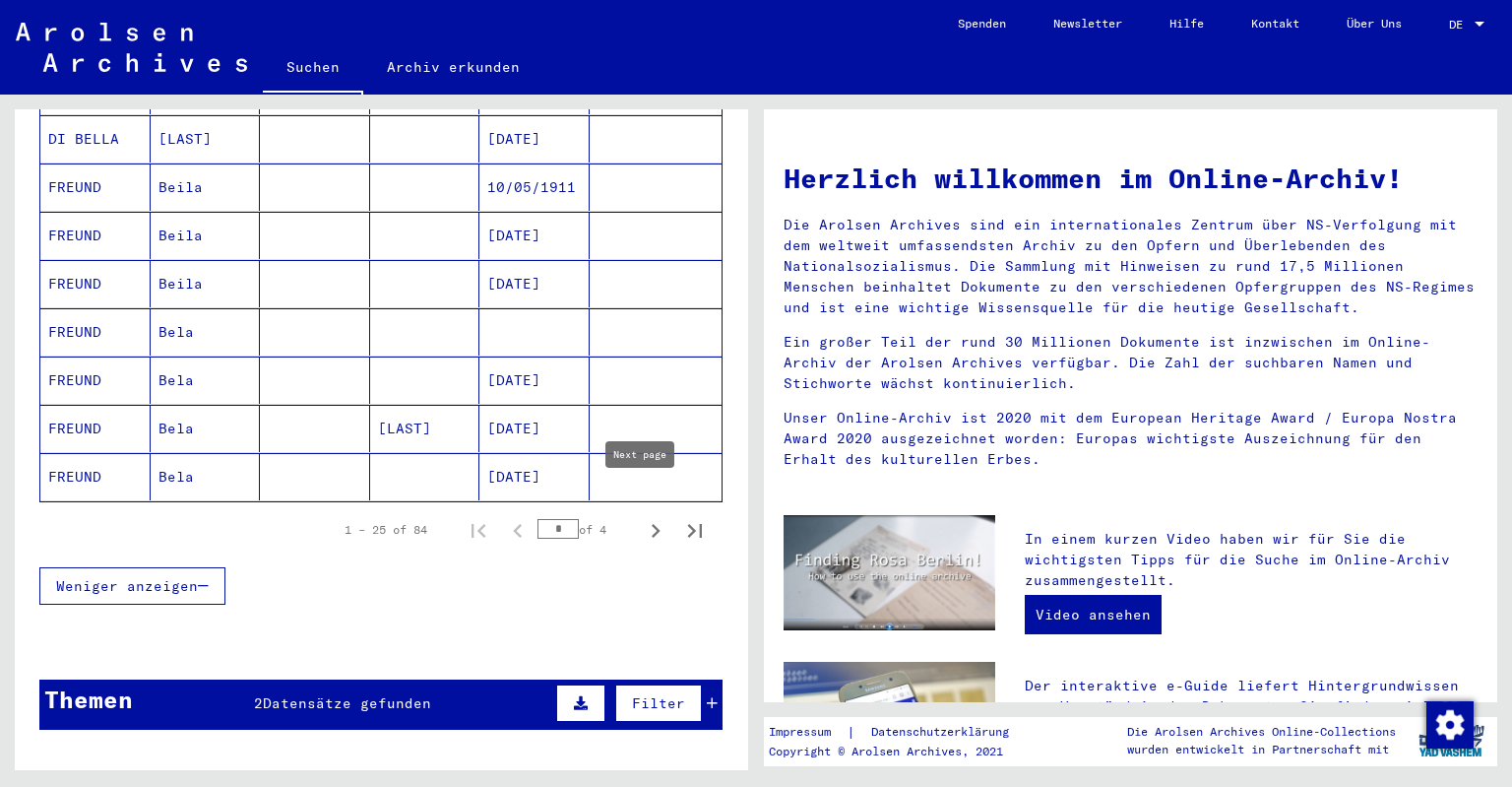 click 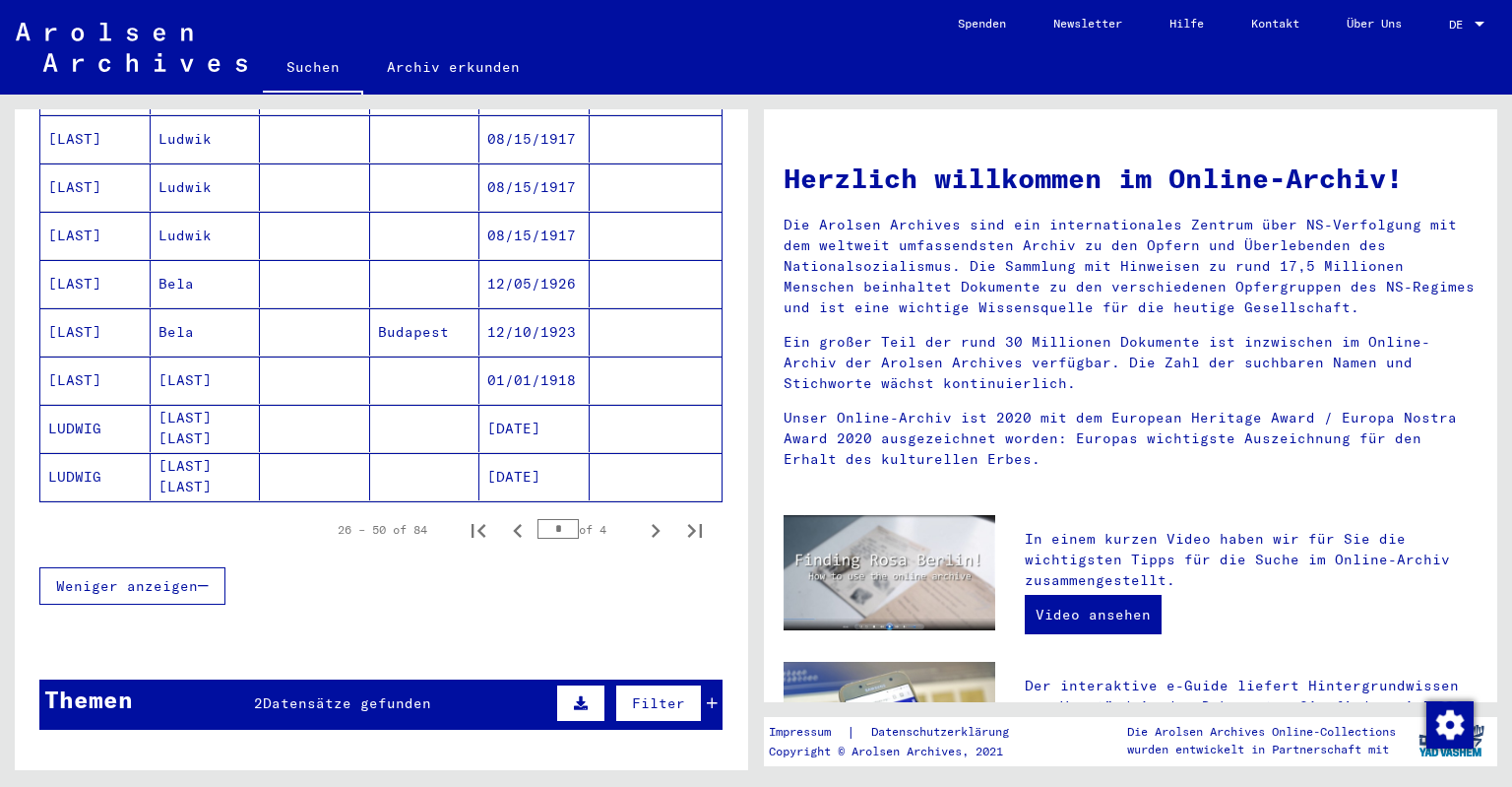 click 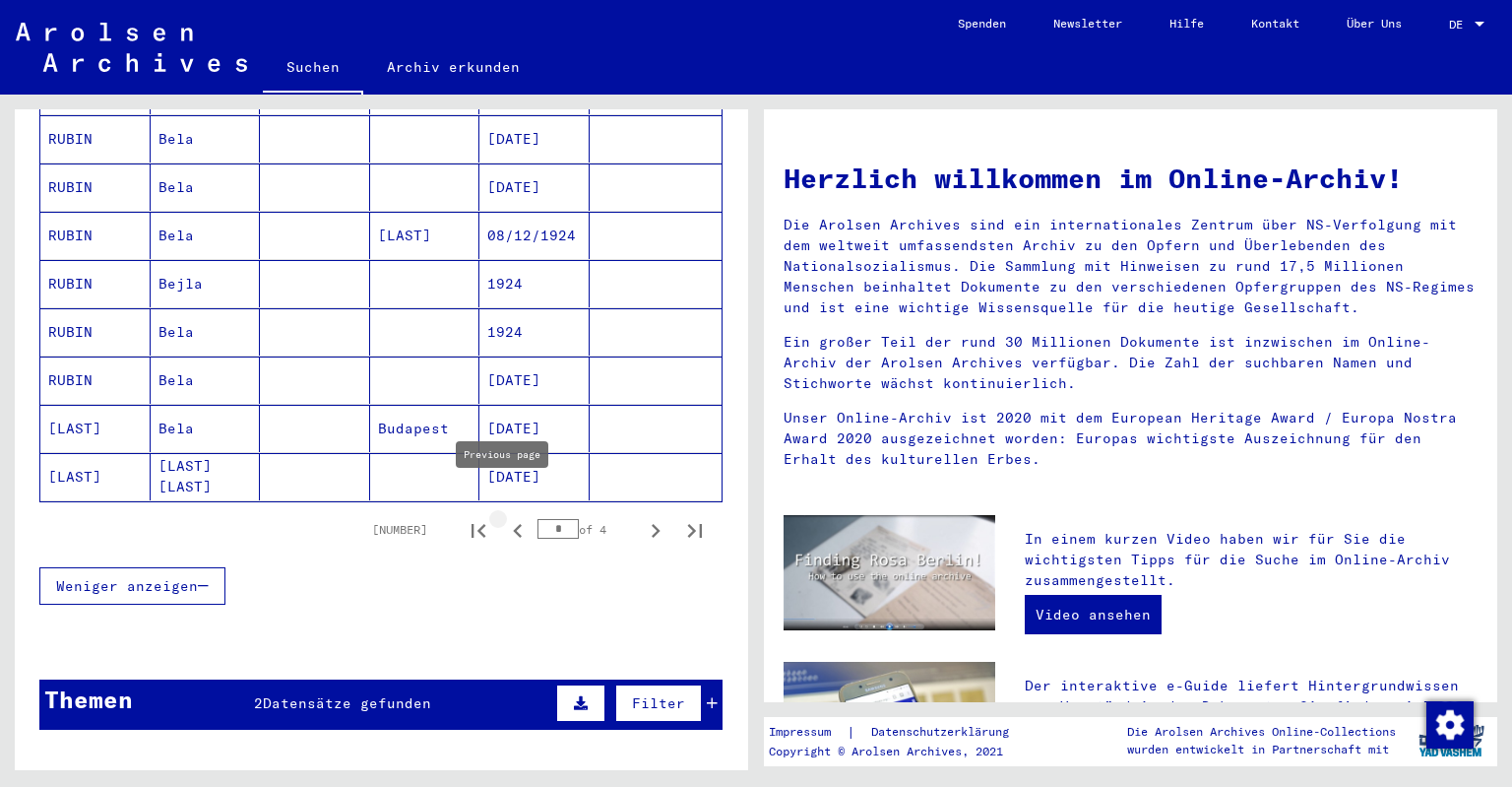 click 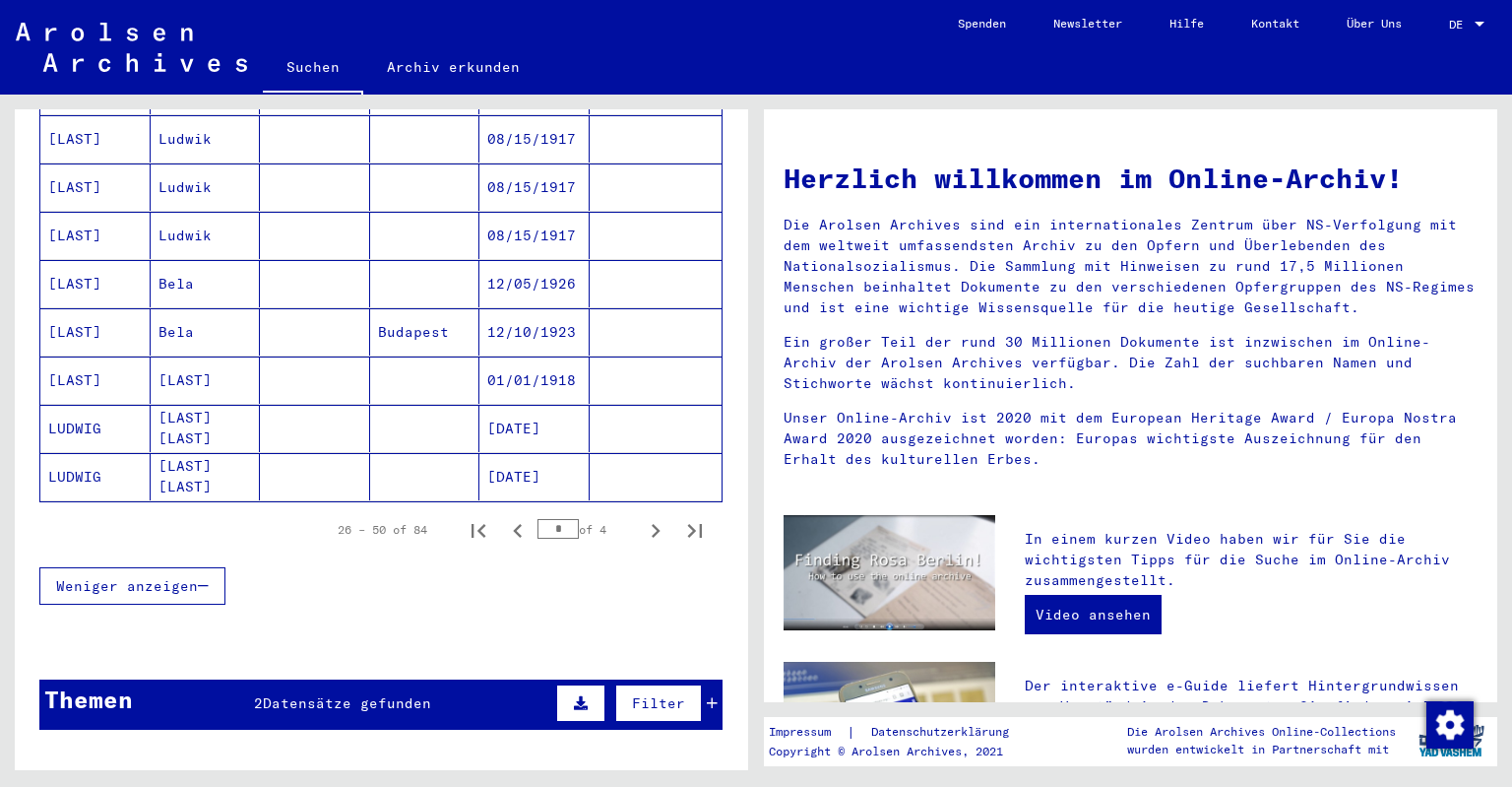 click on "LUDWIG" 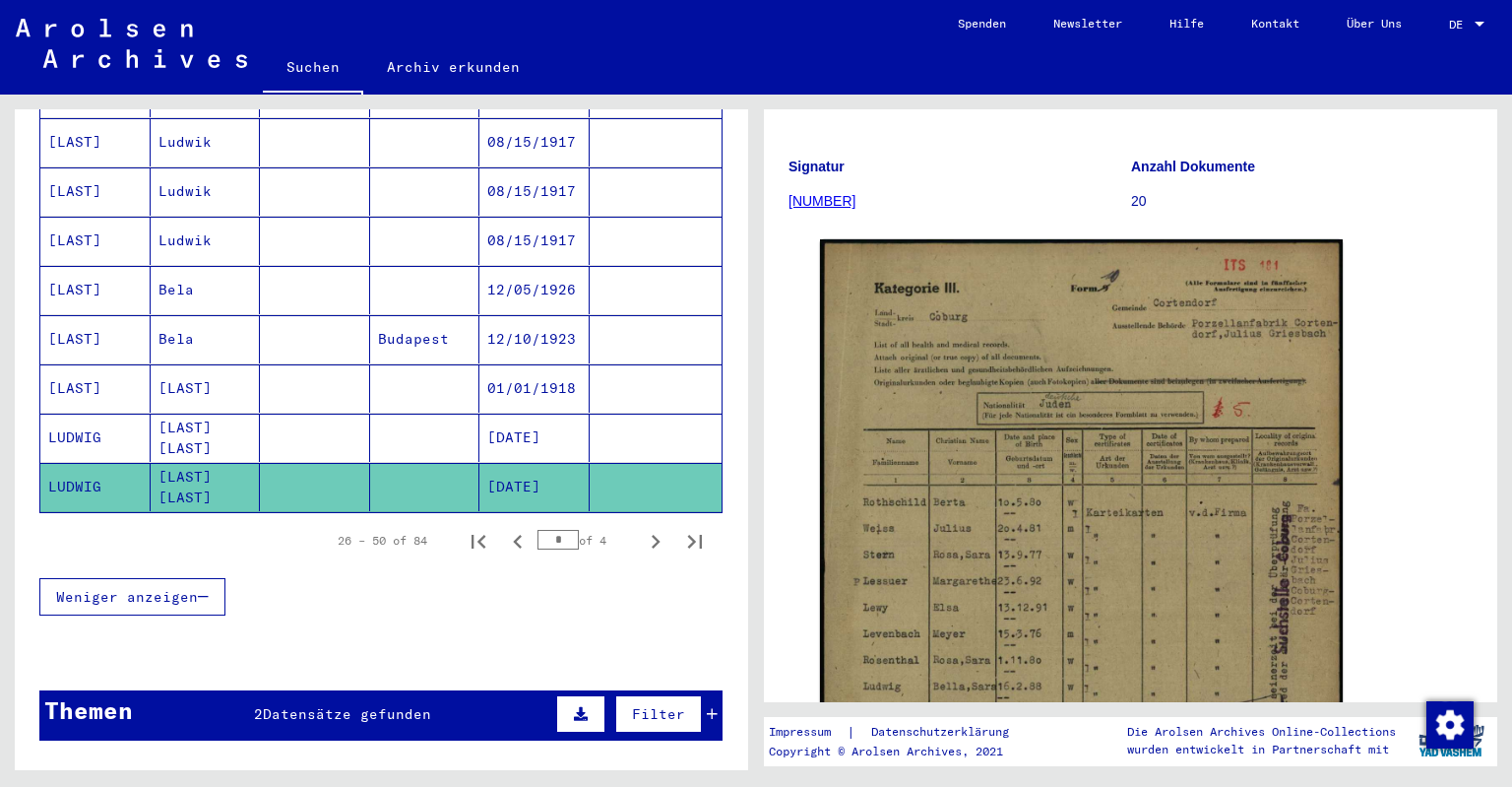 scroll, scrollTop: 318, scrollLeft: 0, axis: vertical 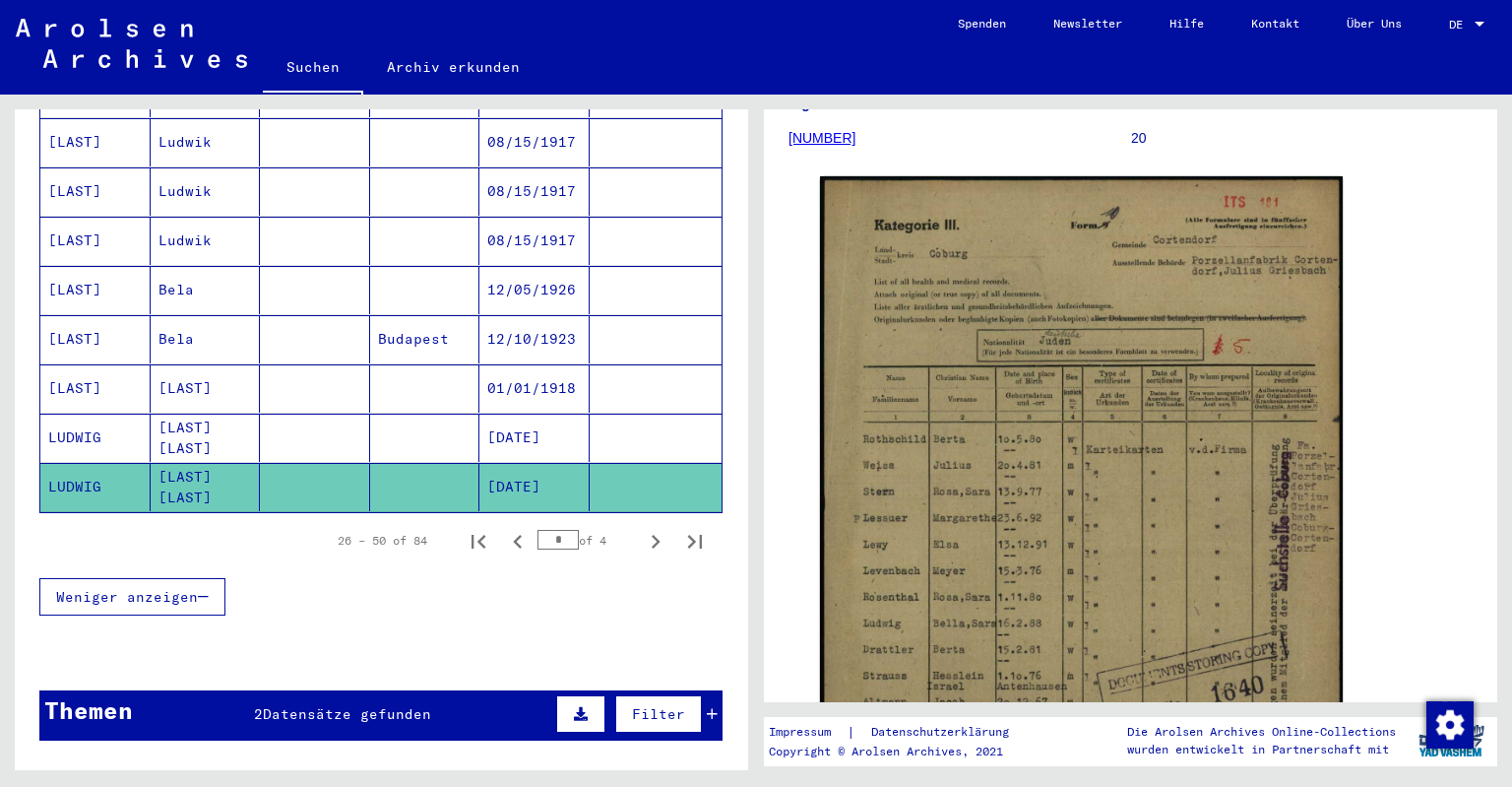 click on "LUDWIG" at bounding box center (95, 487) 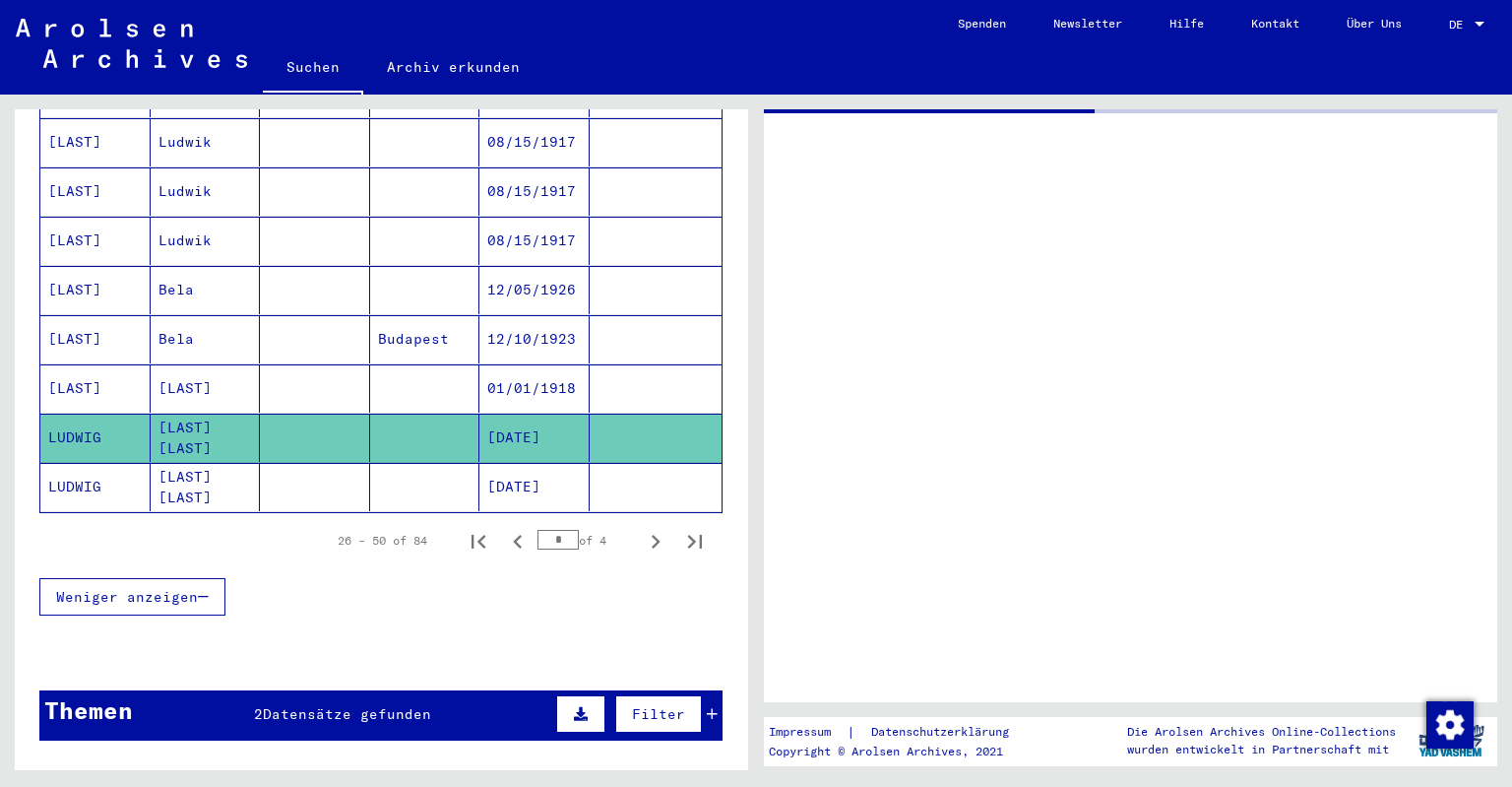 scroll, scrollTop: 0, scrollLeft: 0, axis: both 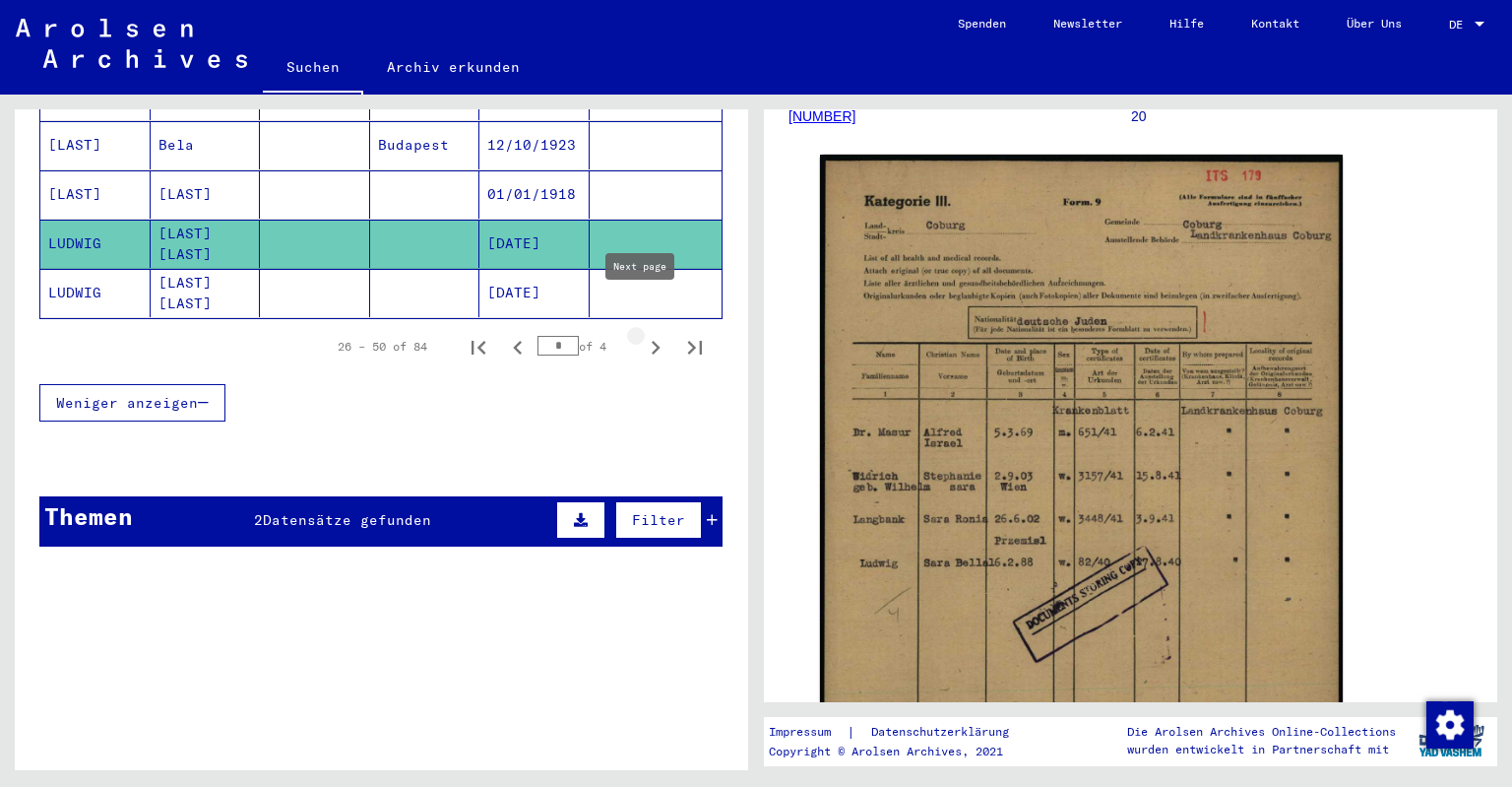 click 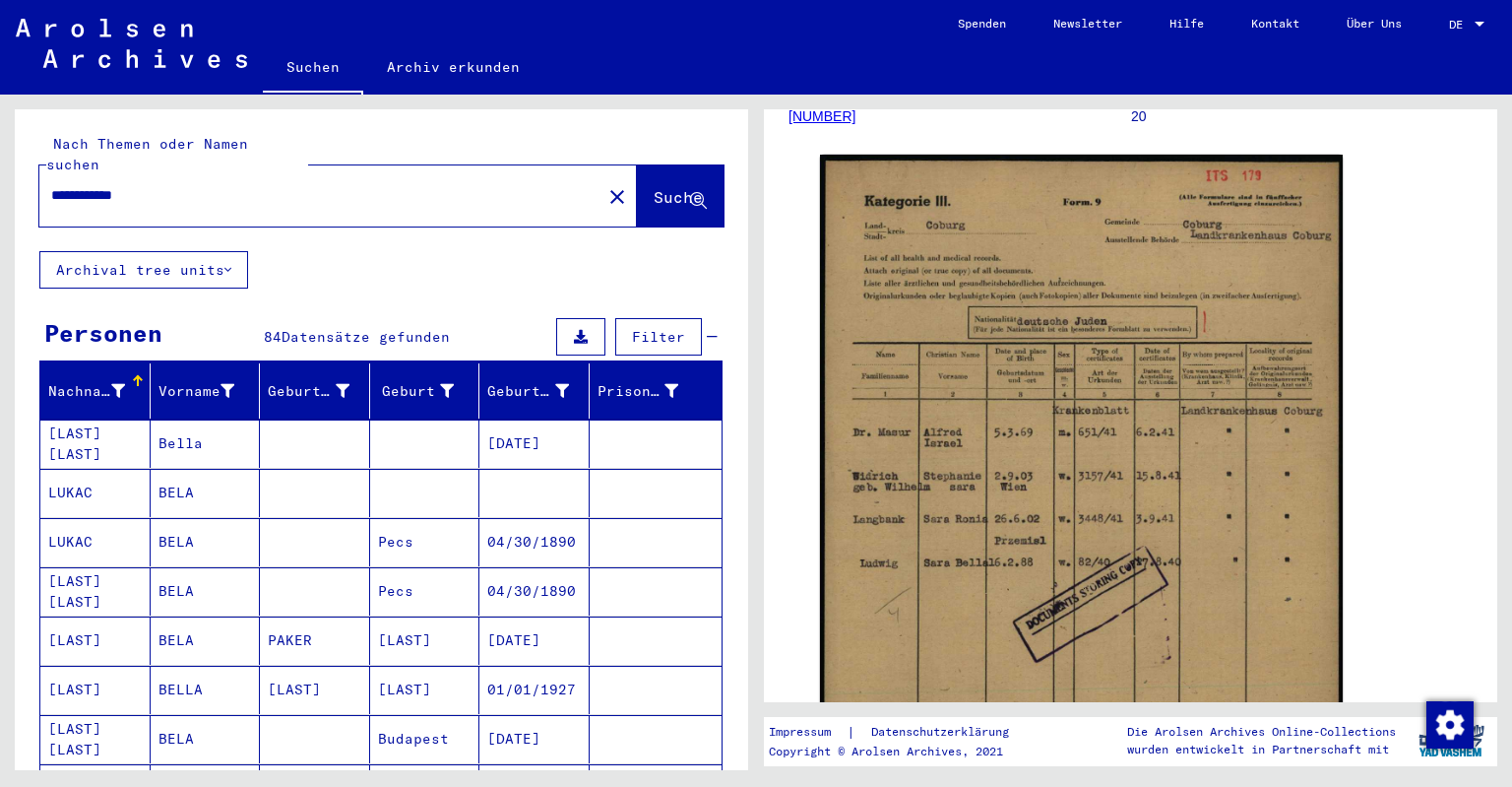 scroll, scrollTop: 62, scrollLeft: 0, axis: vertical 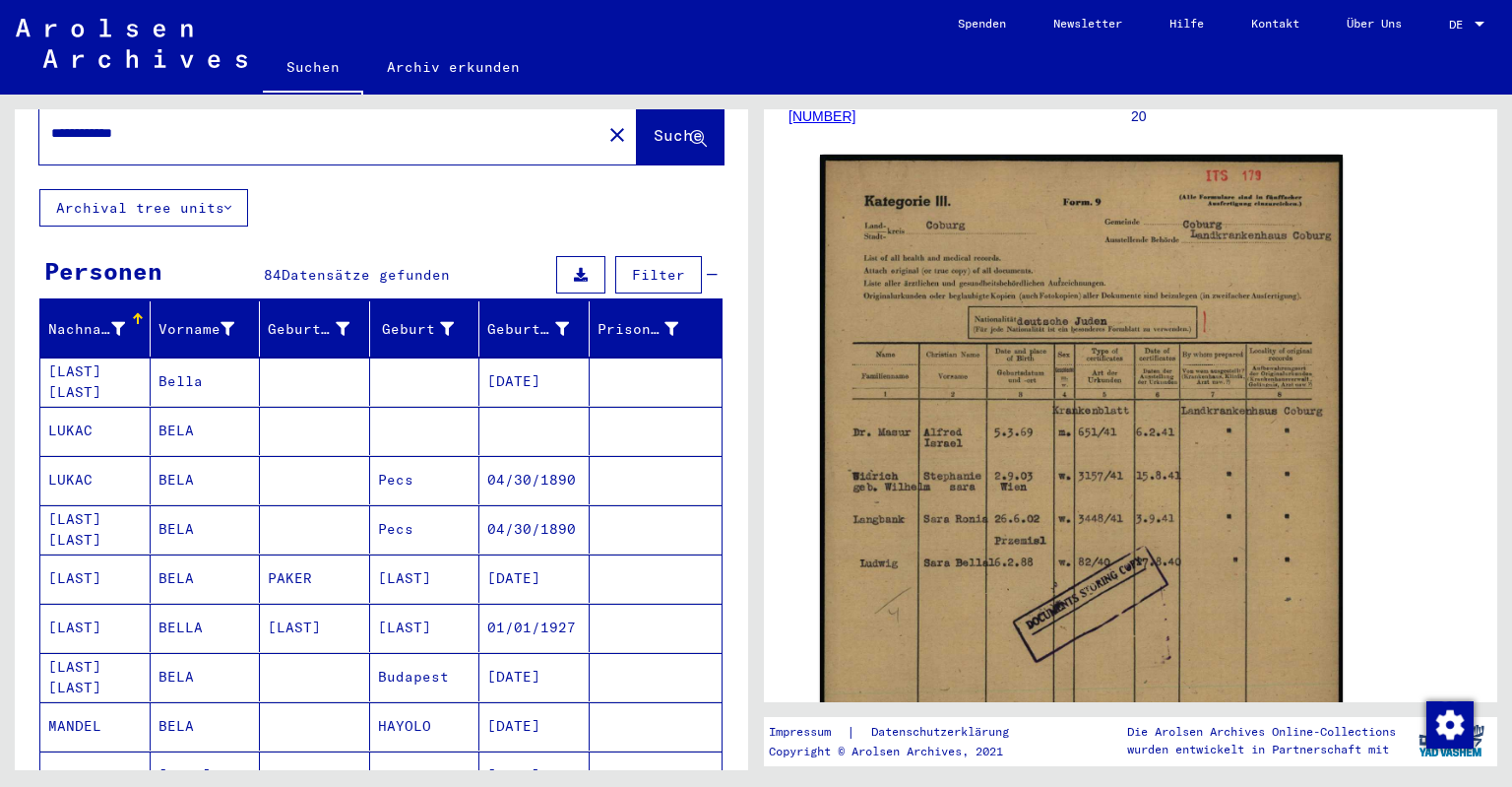 click on "Bella" at bounding box center [206, 430] 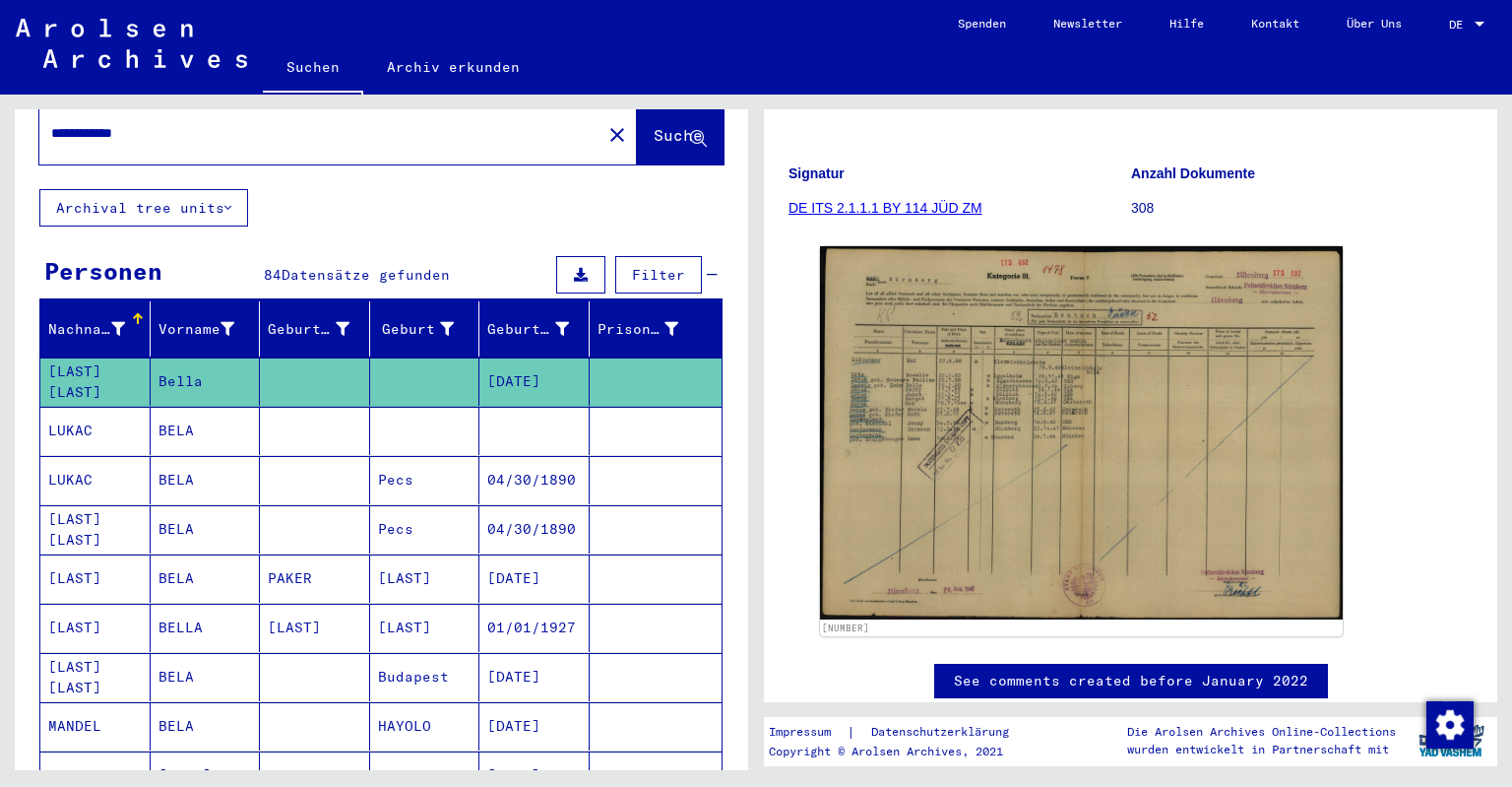 scroll, scrollTop: 252, scrollLeft: 0, axis: vertical 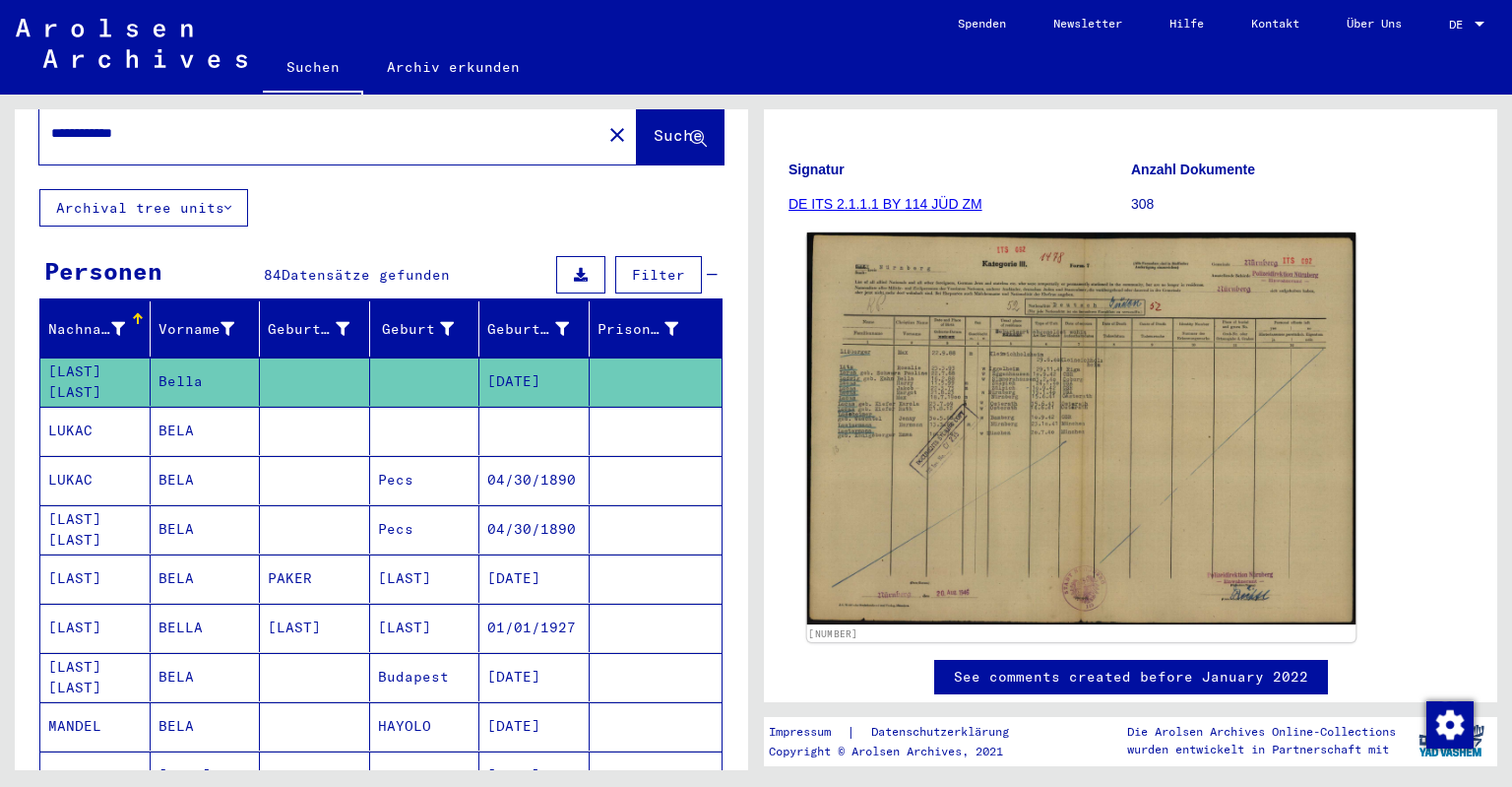 click 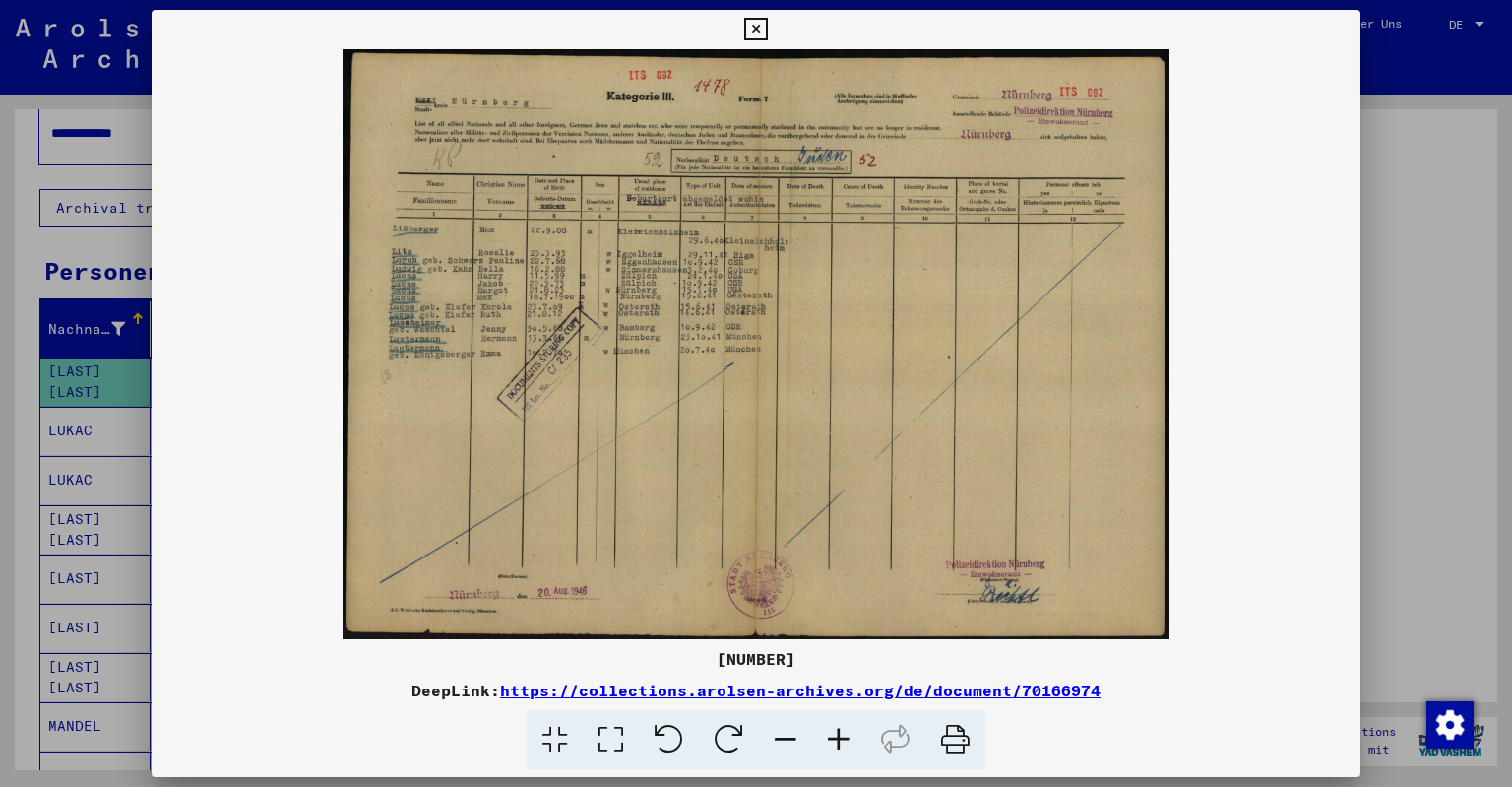 click at bounding box center [839, 740] 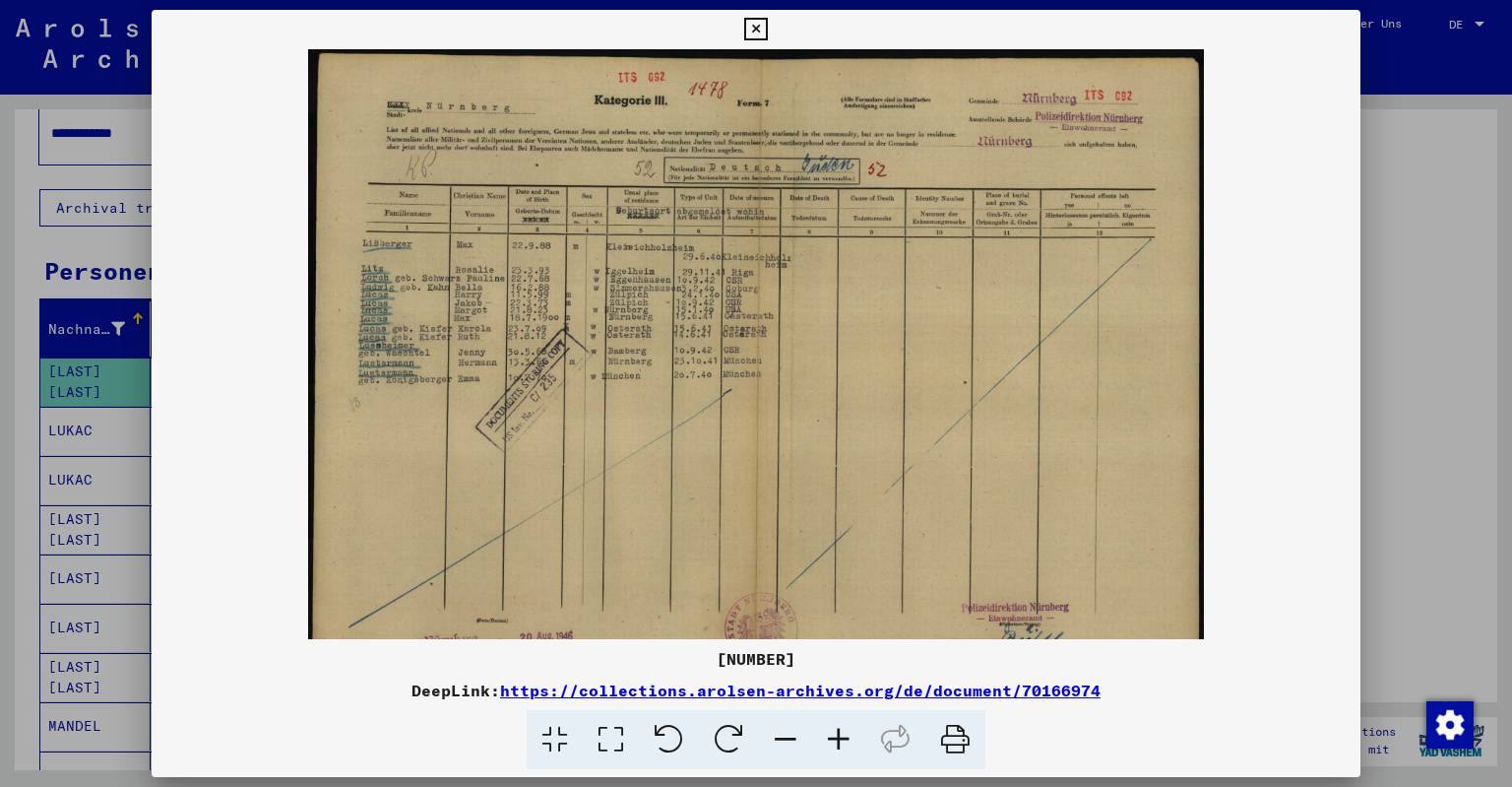 click at bounding box center (839, 740) 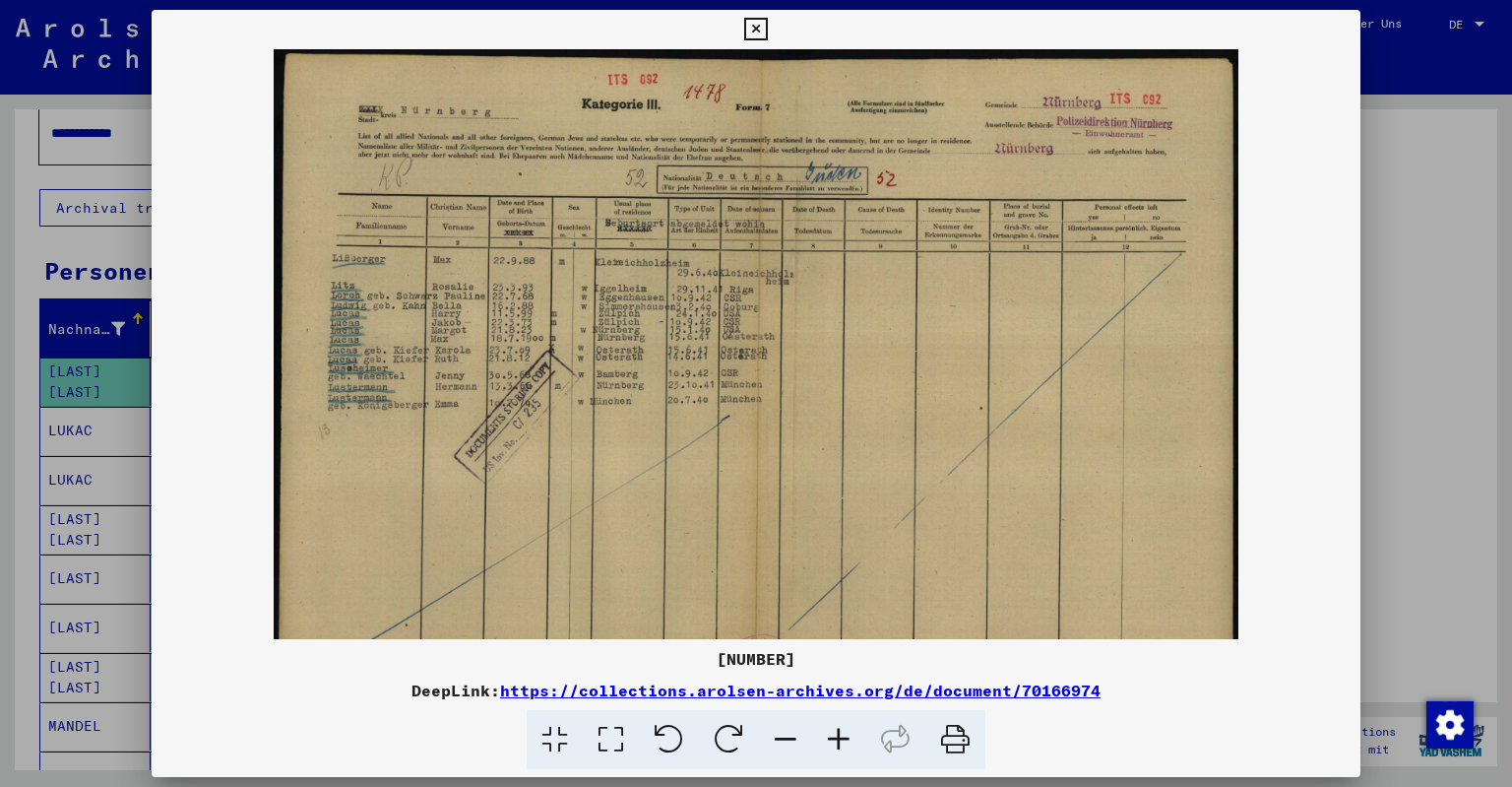 click at bounding box center (839, 740) 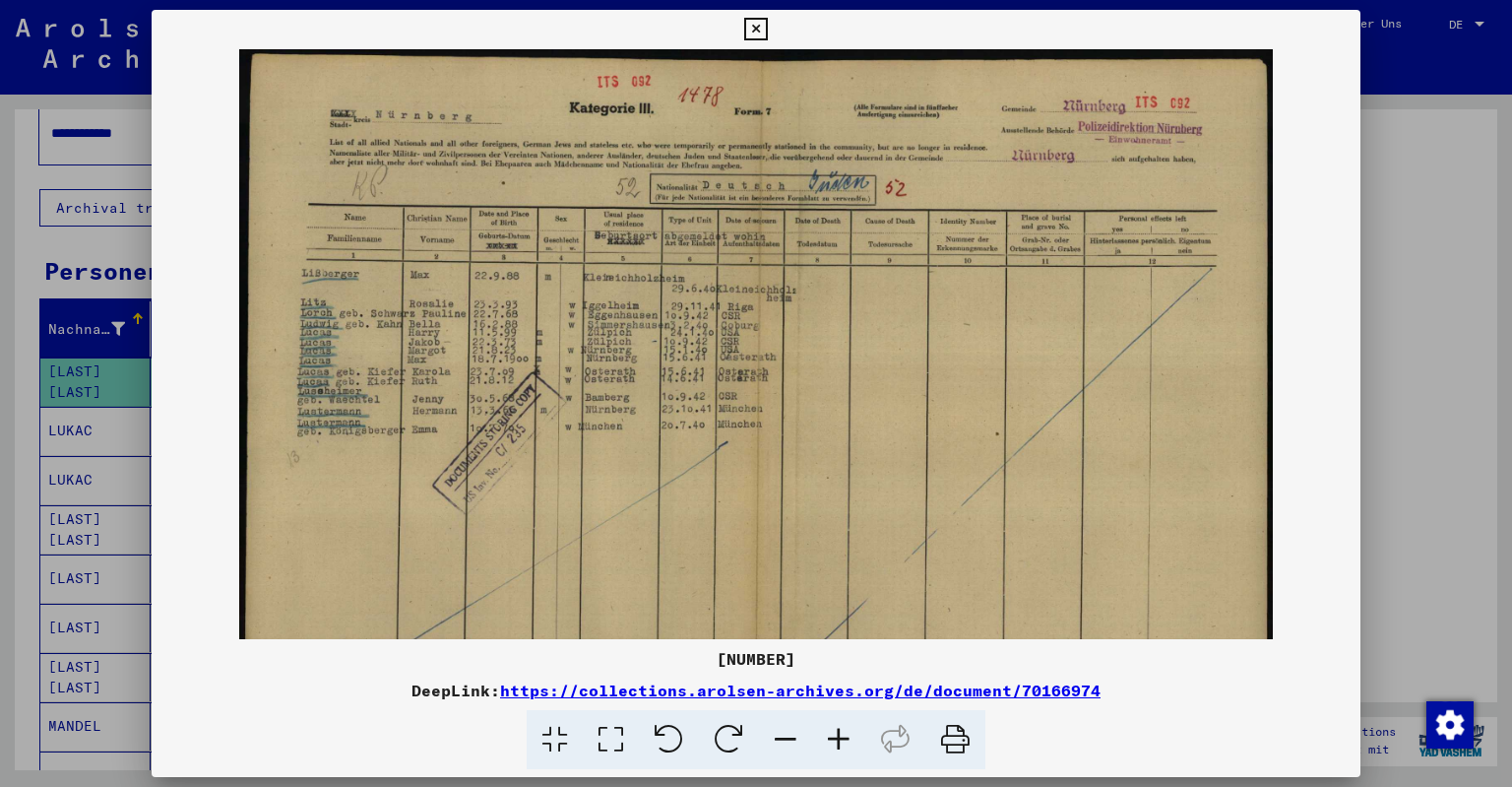 click at bounding box center (839, 740) 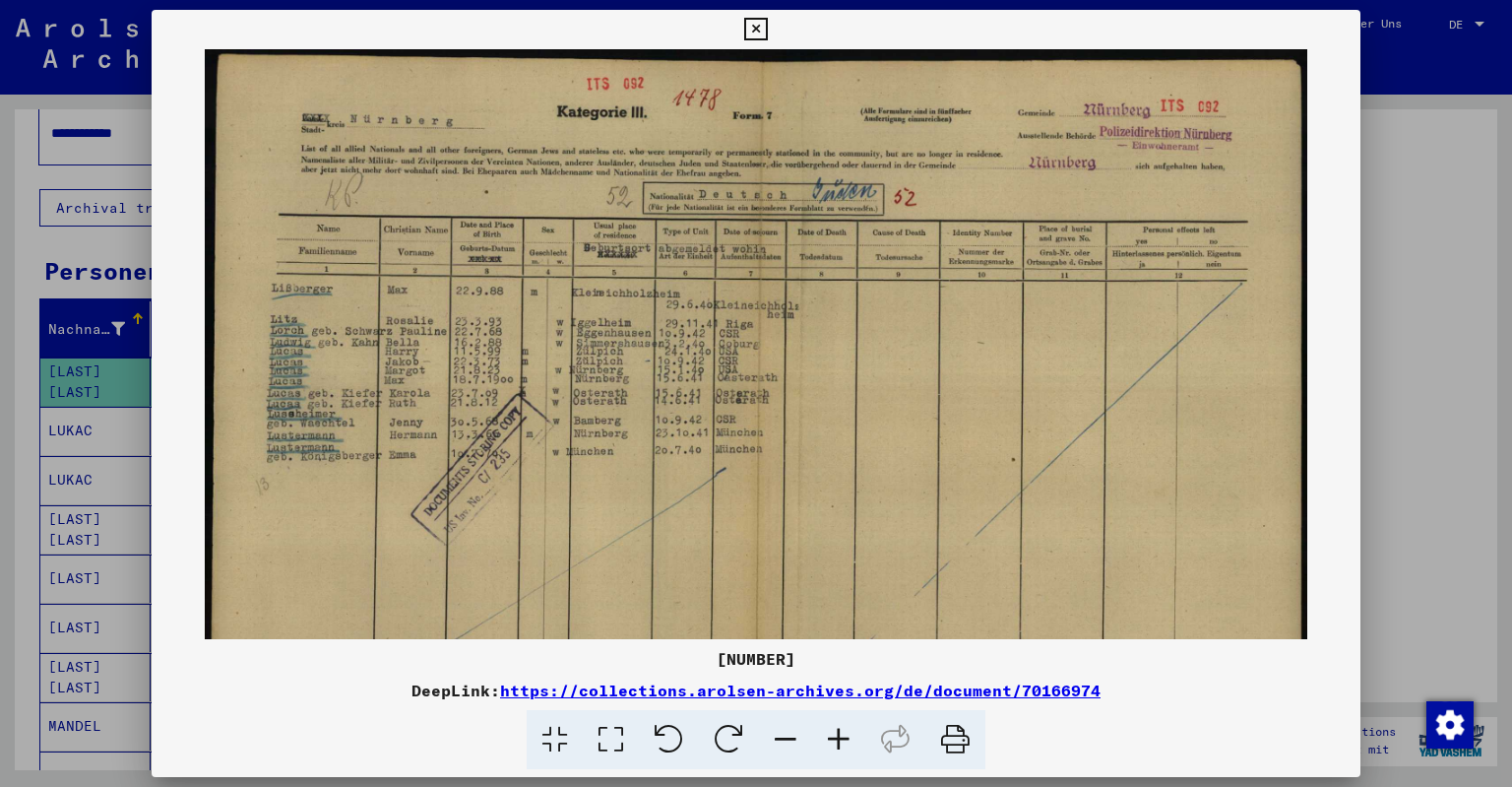 click at bounding box center (839, 740) 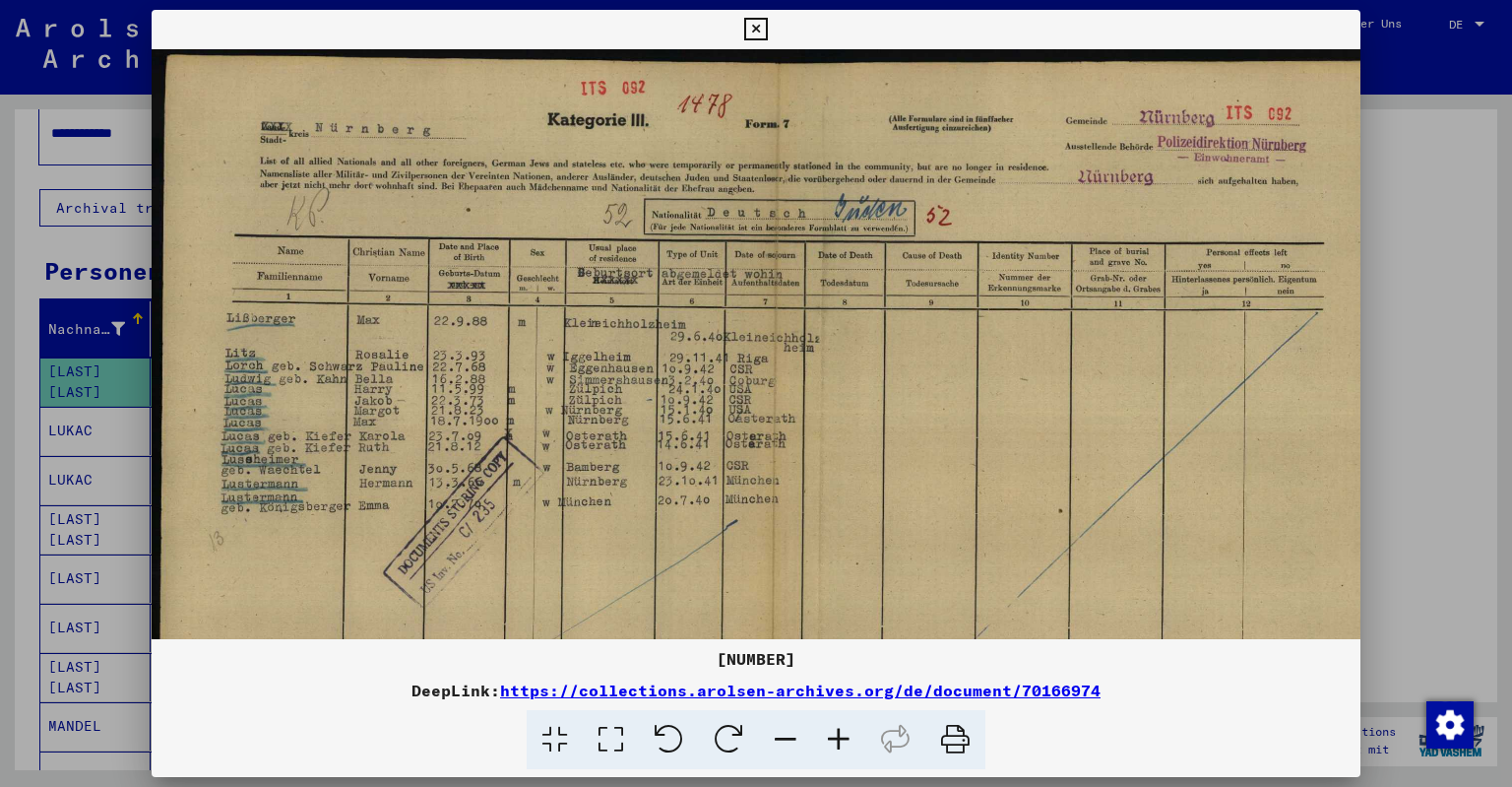 click at bounding box center (839, 740) 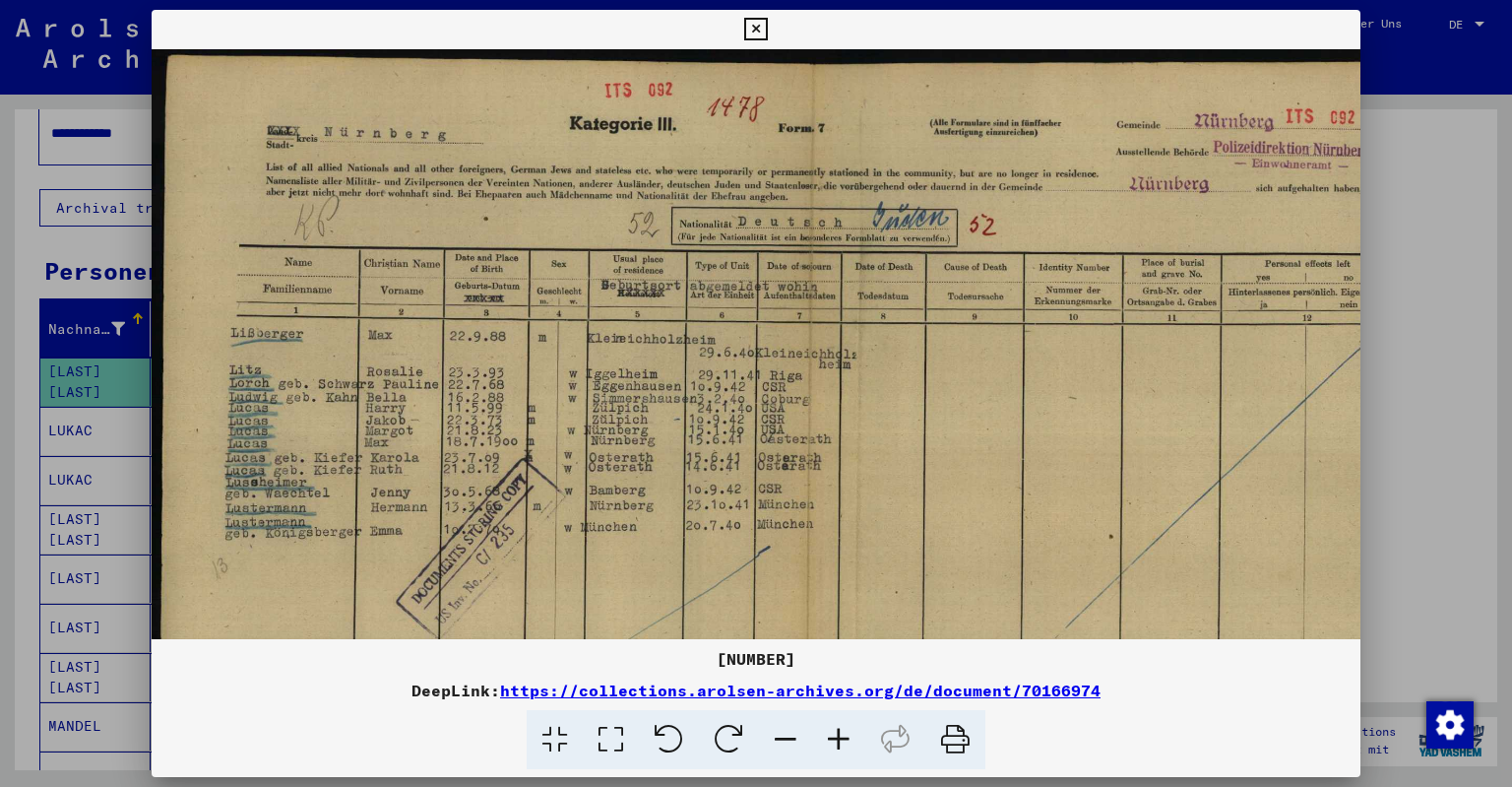 click at bounding box center [839, 740] 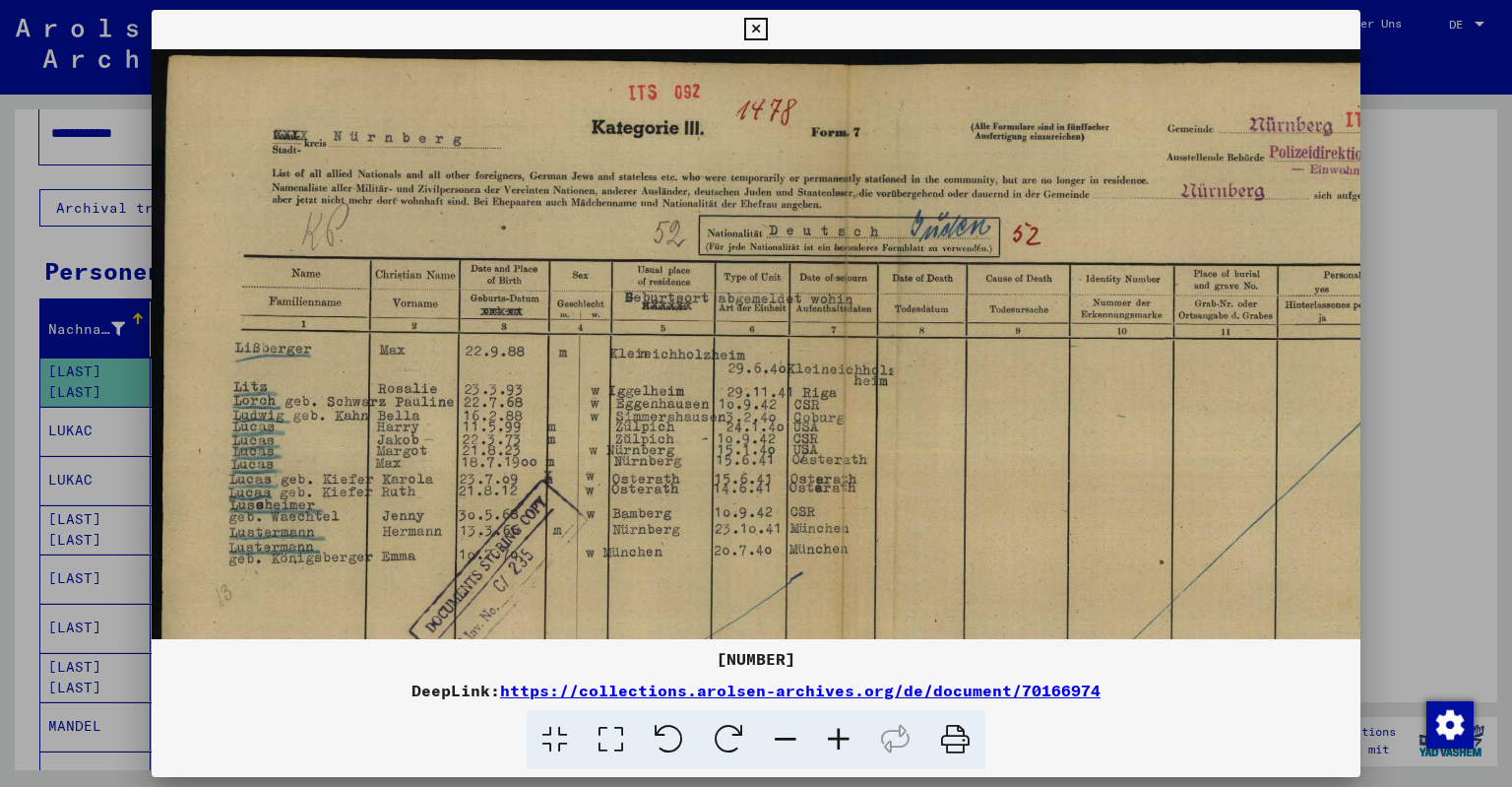 click at bounding box center (839, 740) 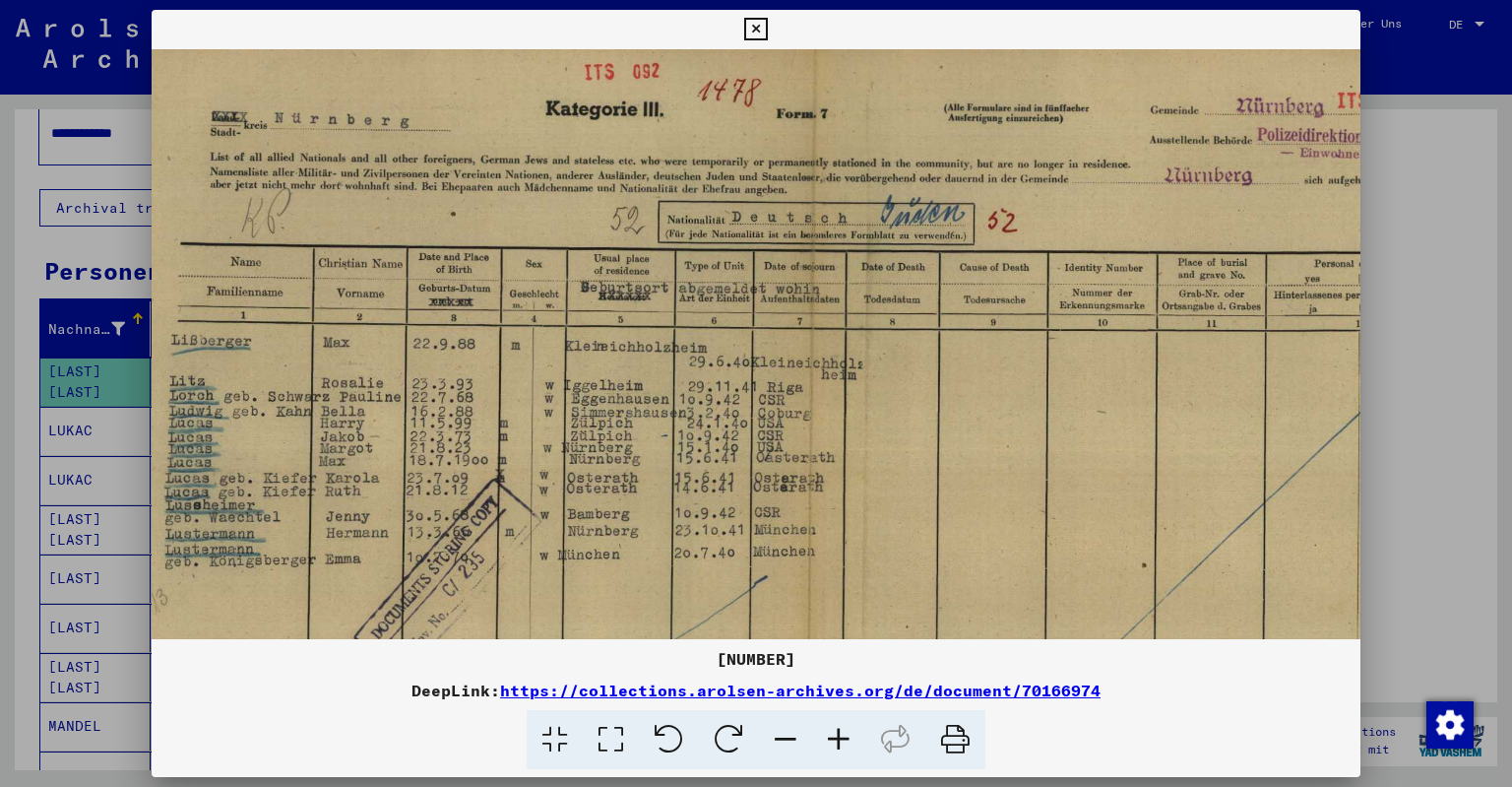 scroll, scrollTop: 44, scrollLeft: 0, axis: vertical 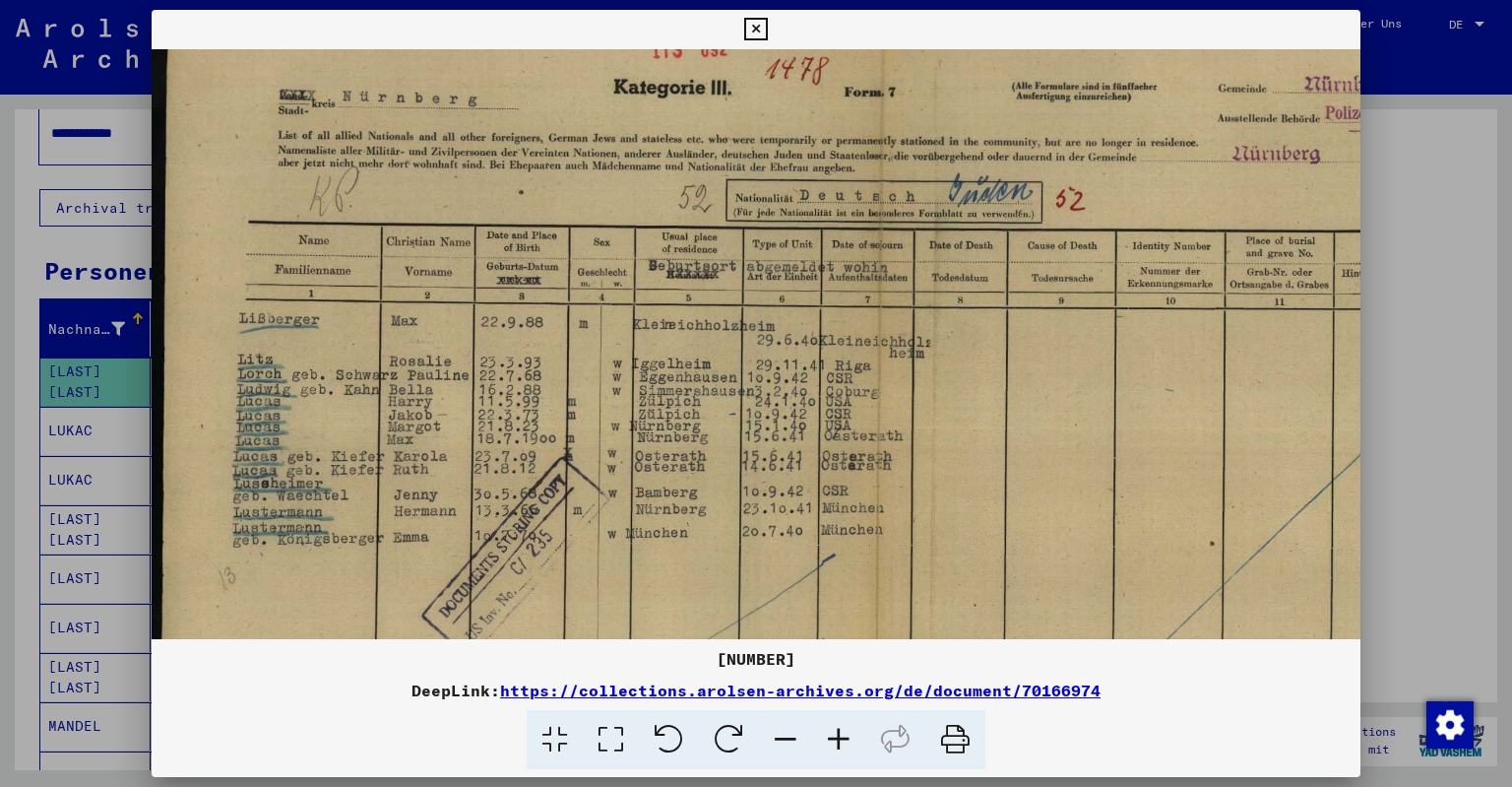 drag, startPoint x: 874, startPoint y: 425, endPoint x: 1118, endPoint y: 419, distance: 244.07376 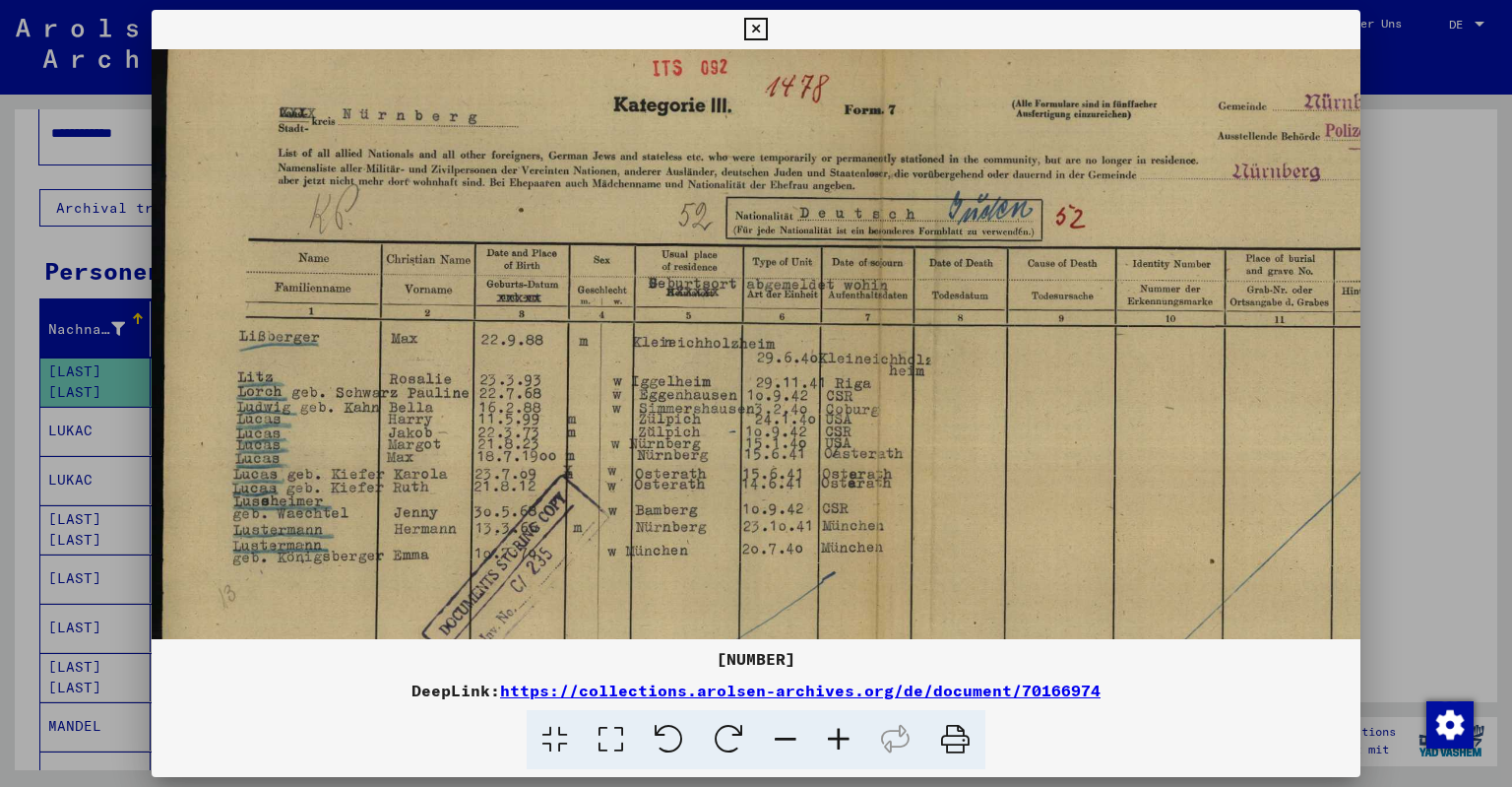scroll, scrollTop: 20, scrollLeft: 0, axis: vertical 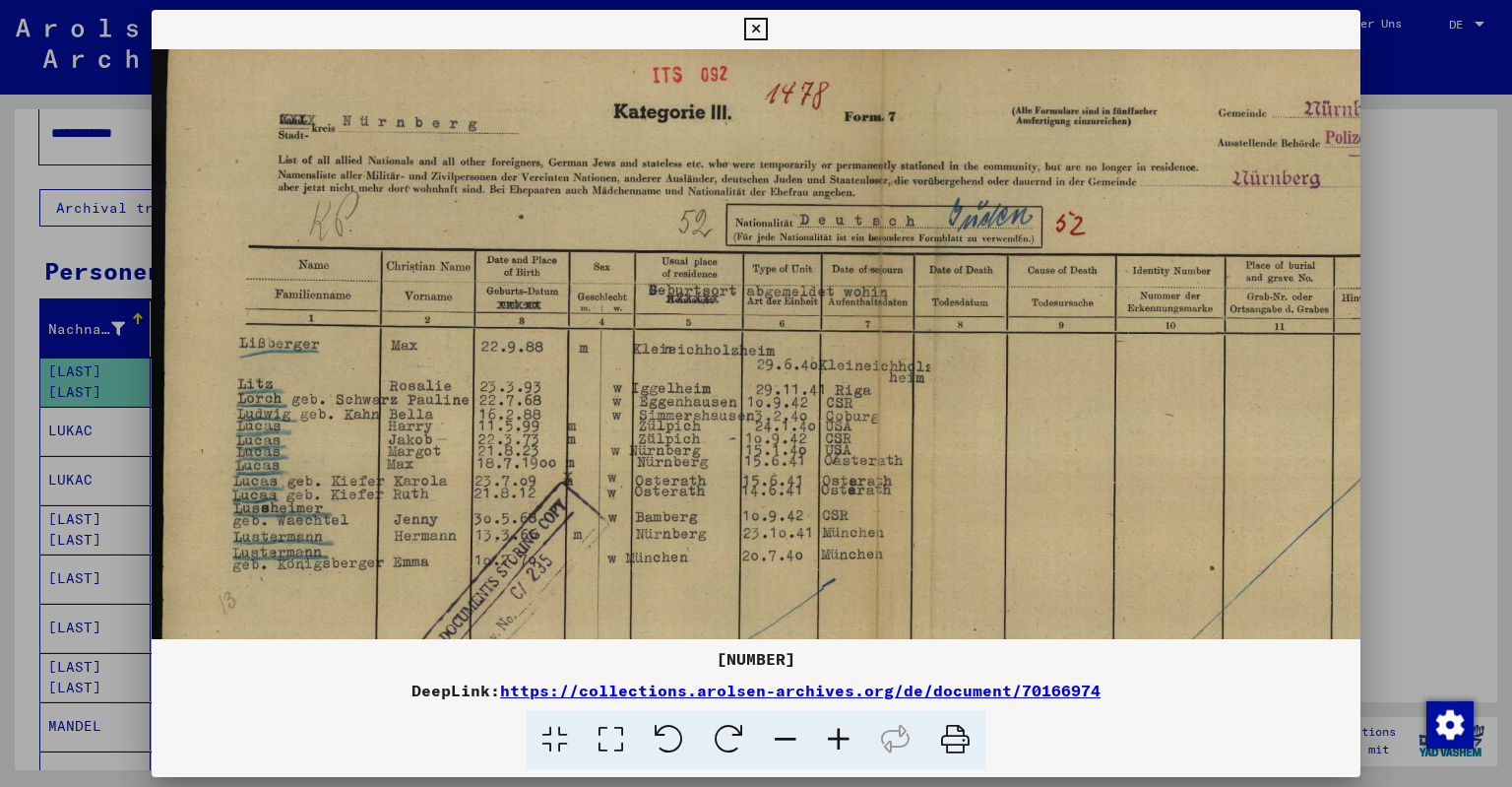 drag, startPoint x: 852, startPoint y: 249, endPoint x: 930, endPoint y: 276, distance: 82.5409 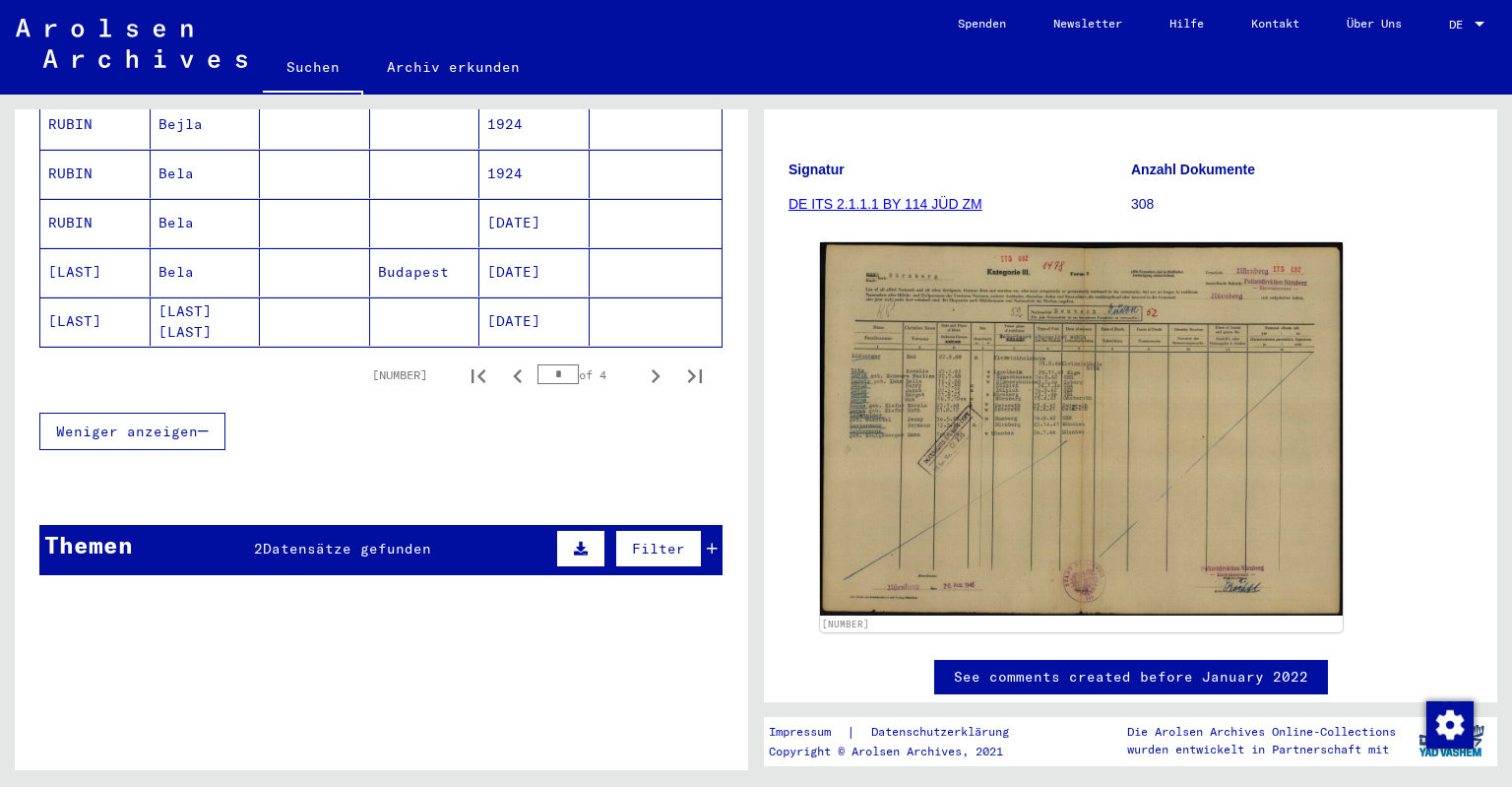 scroll, scrollTop: 1333, scrollLeft: 0, axis: vertical 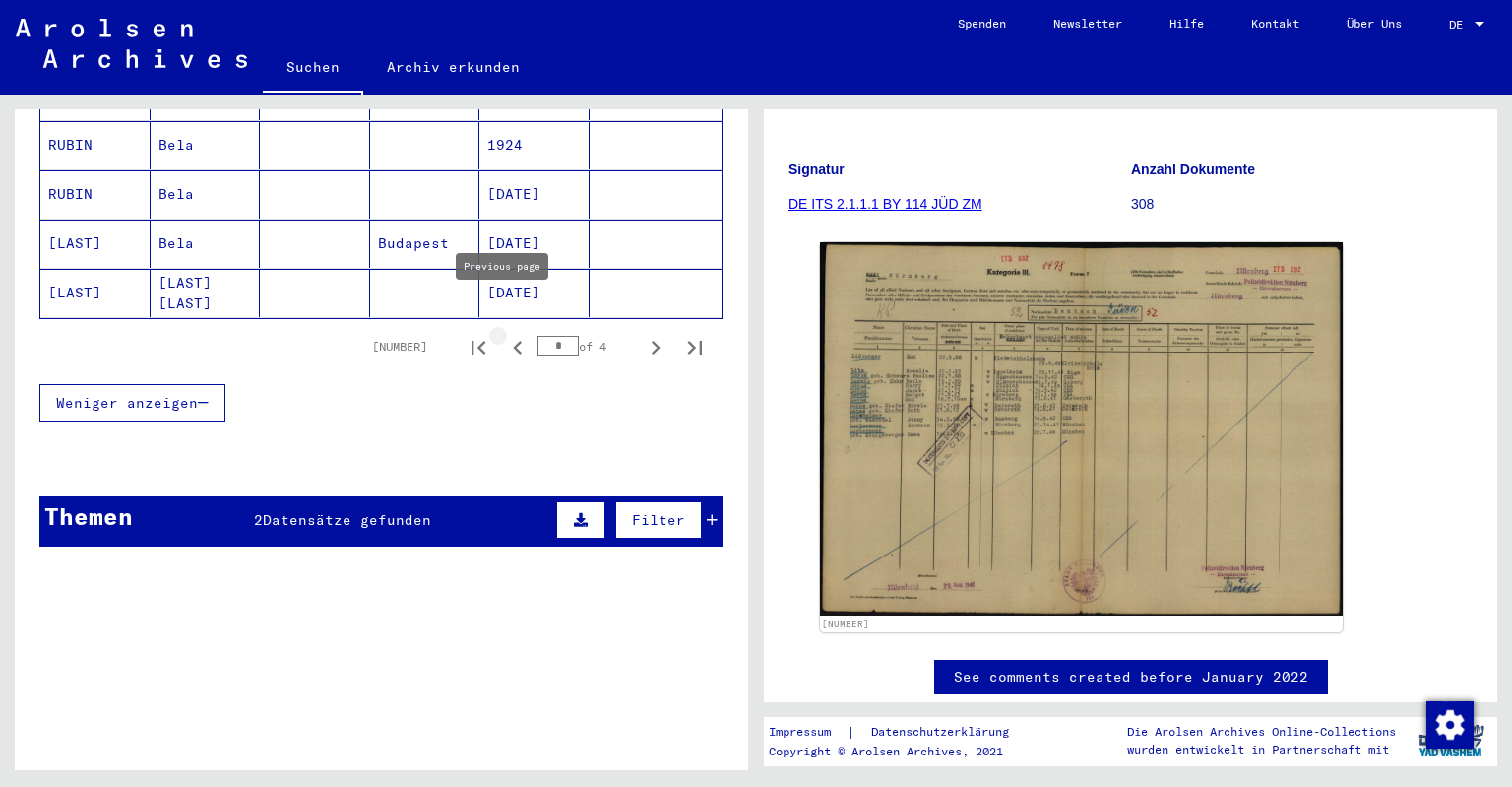 click 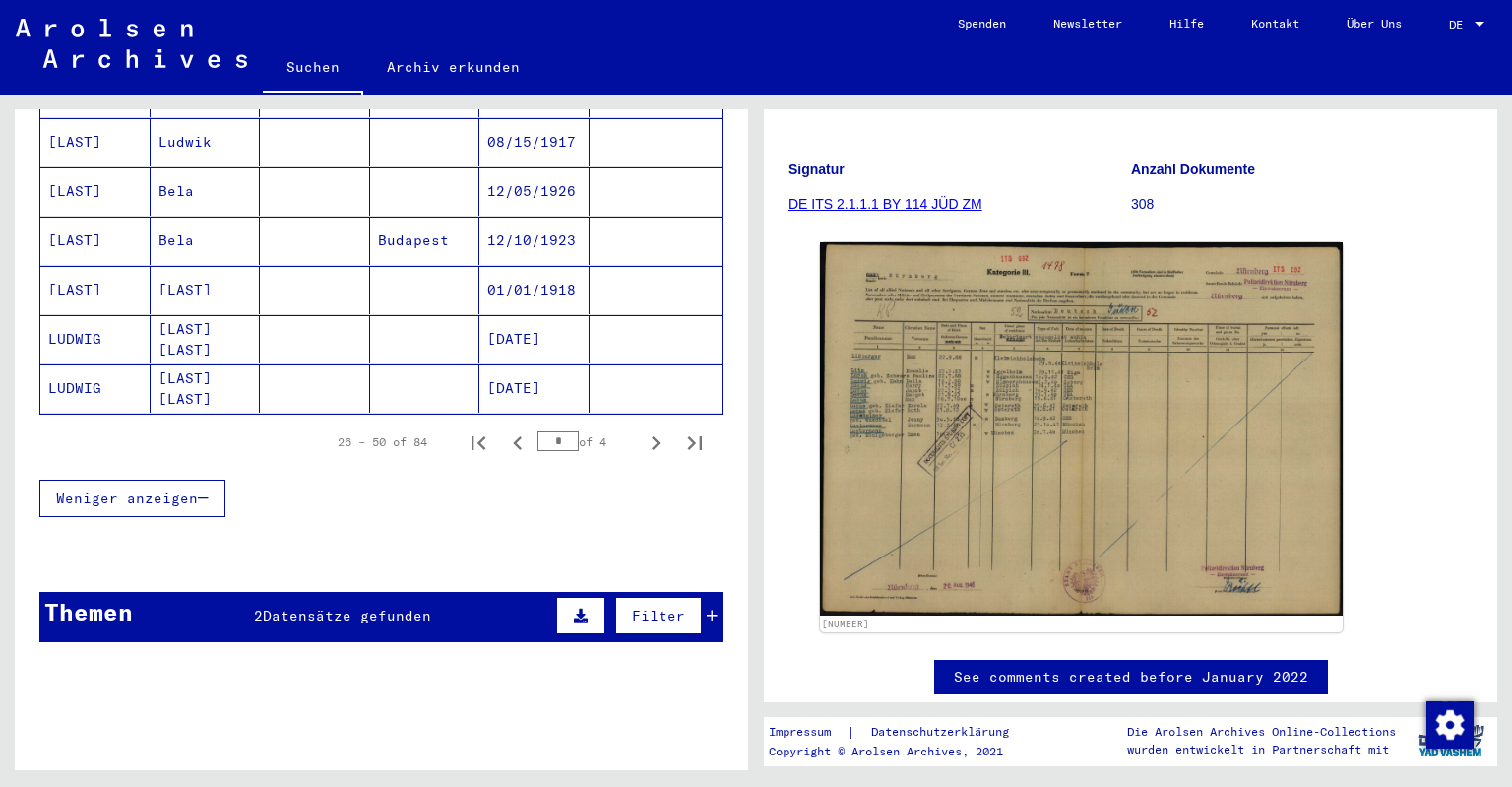 scroll, scrollTop: 1333, scrollLeft: 0, axis: vertical 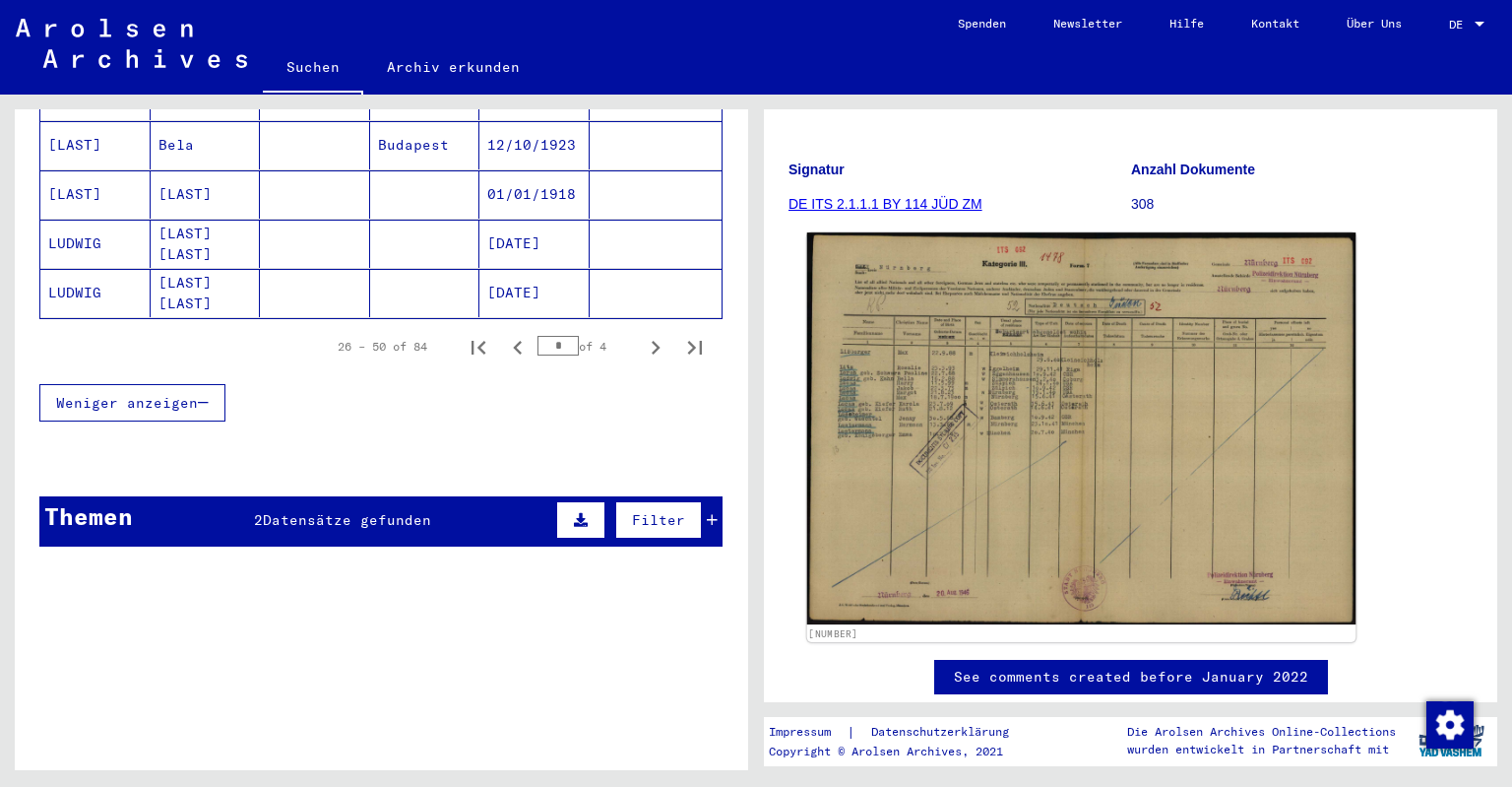 click 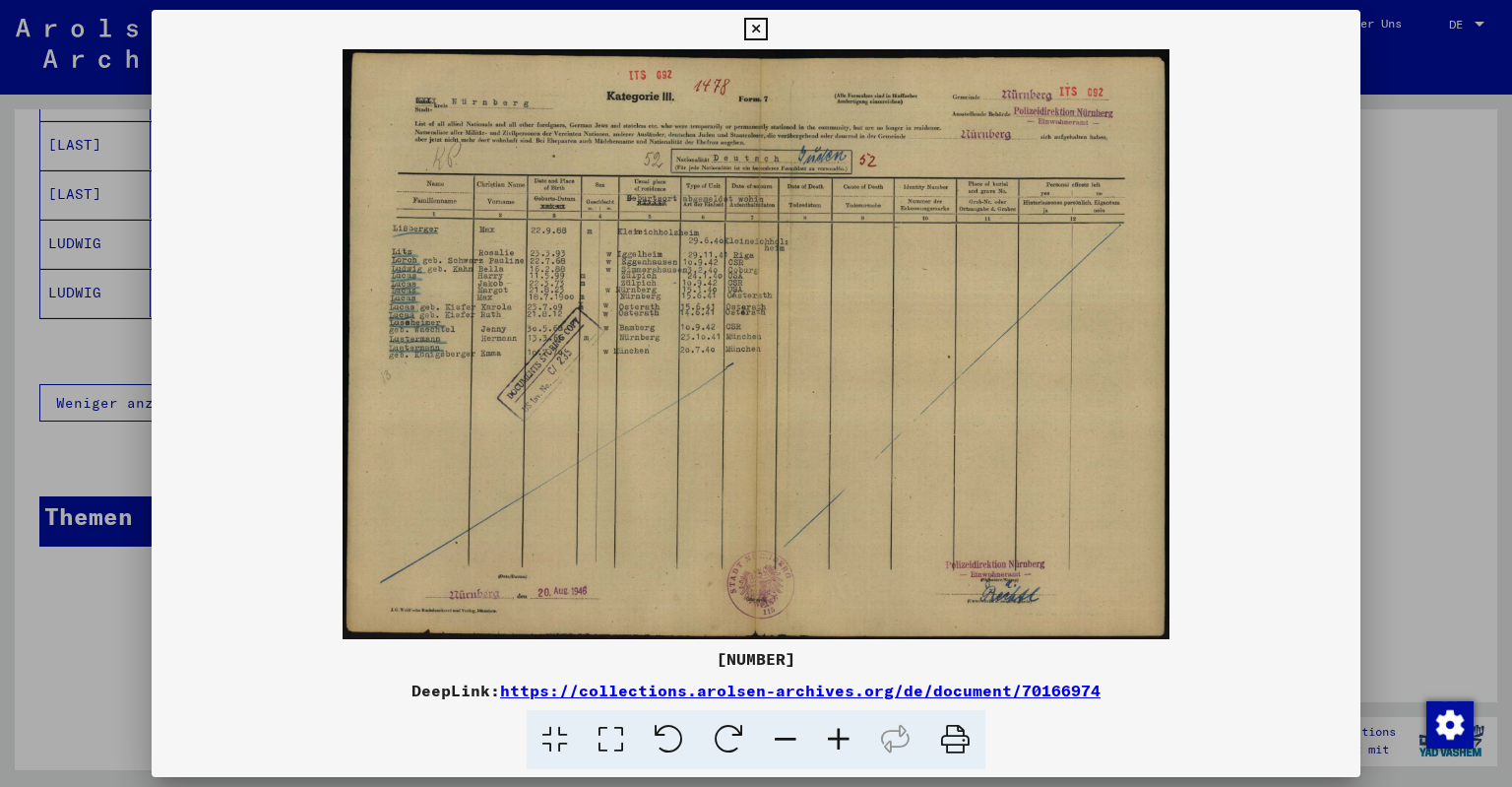 click at bounding box center [839, 740] 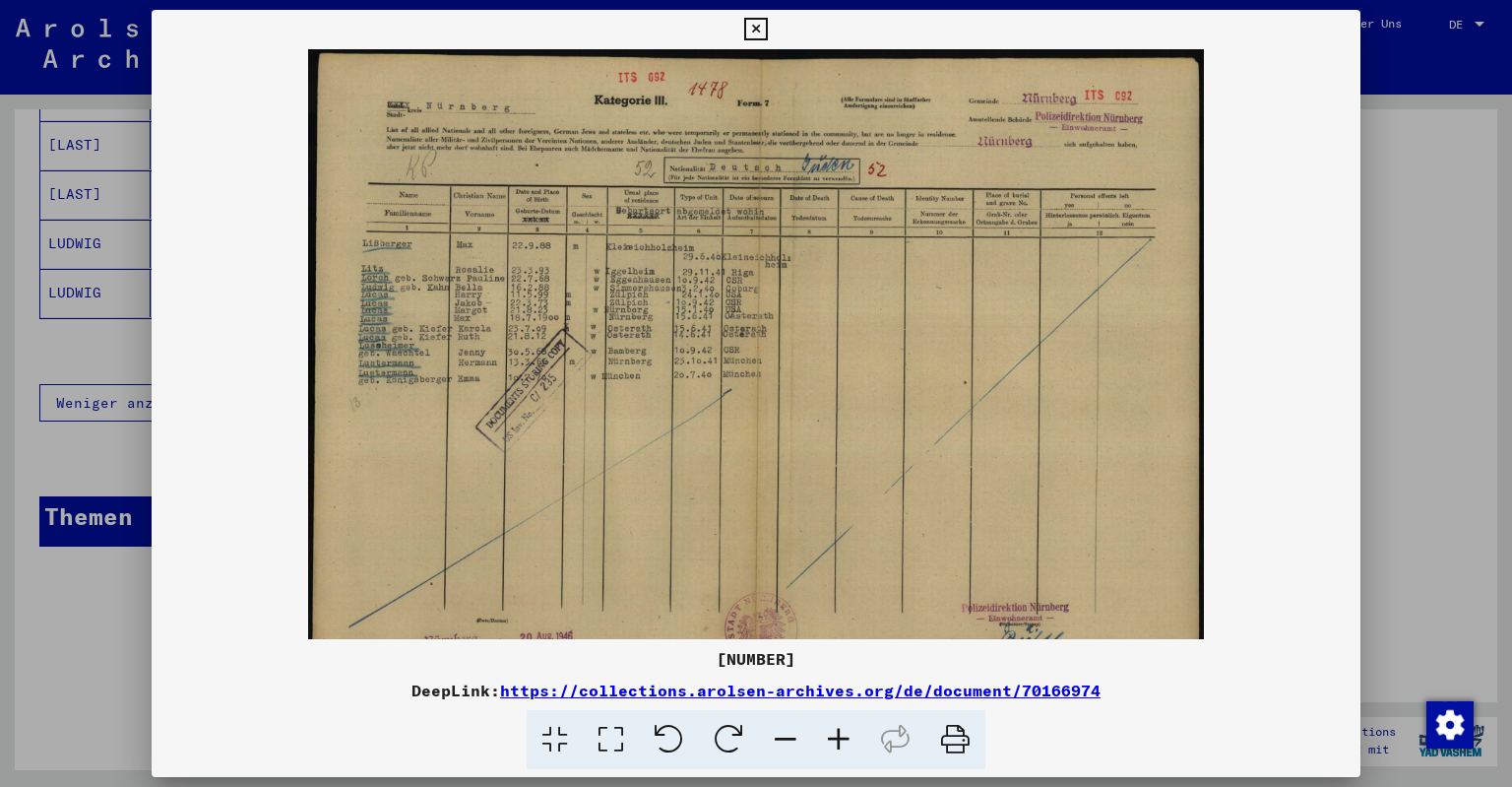 click at bounding box center [839, 740] 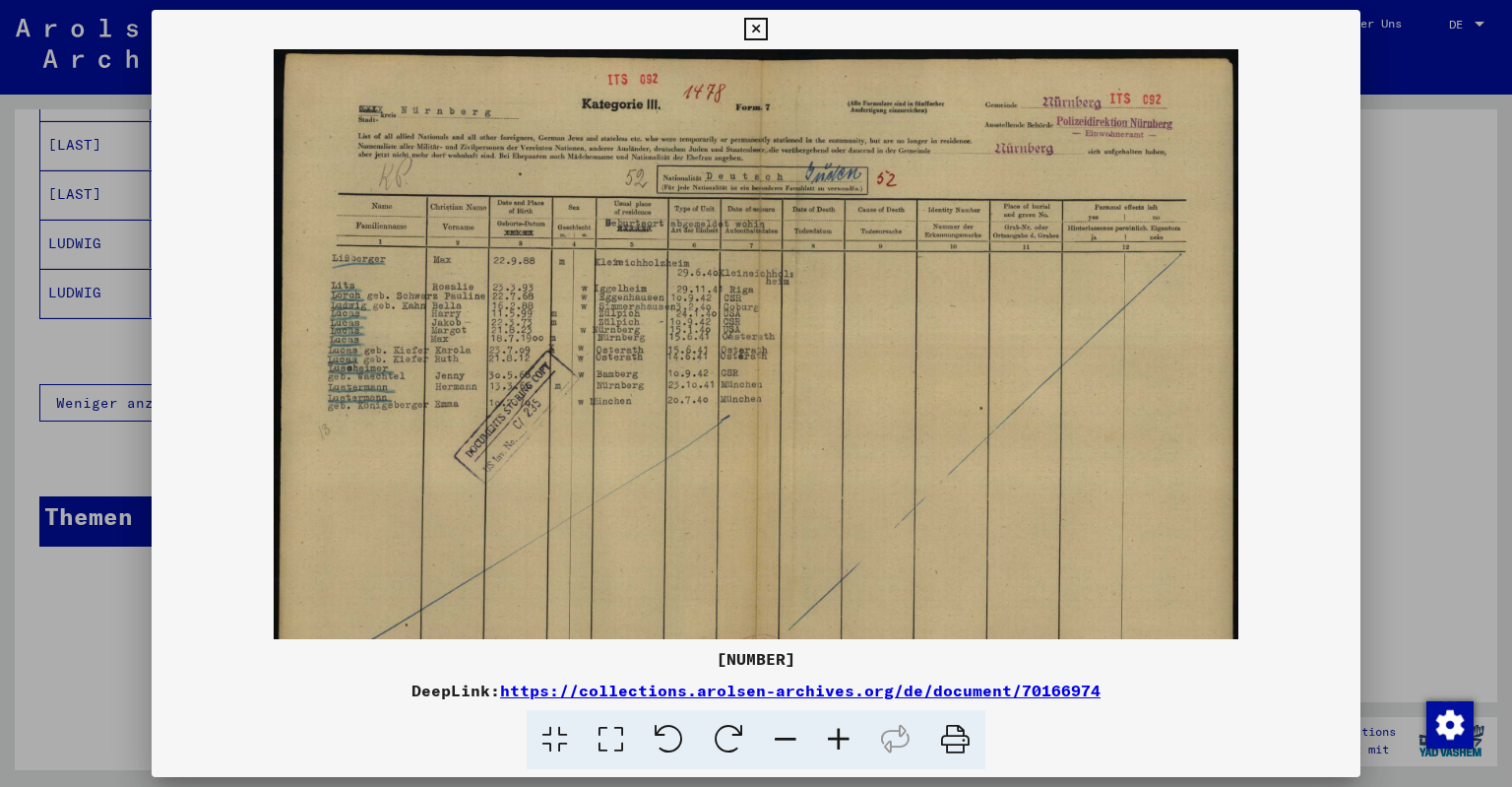 click at bounding box center [839, 740] 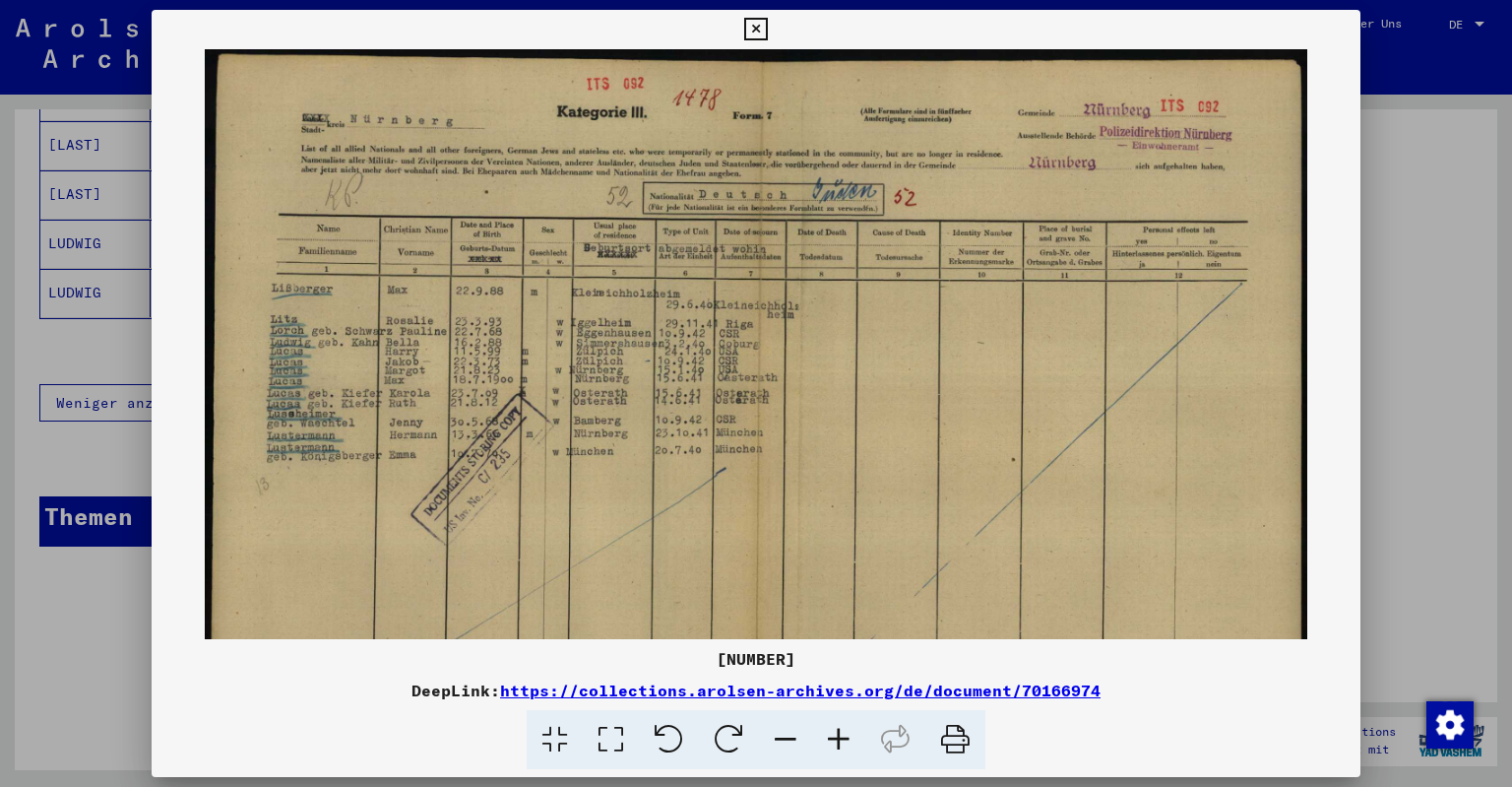 click at bounding box center (839, 740) 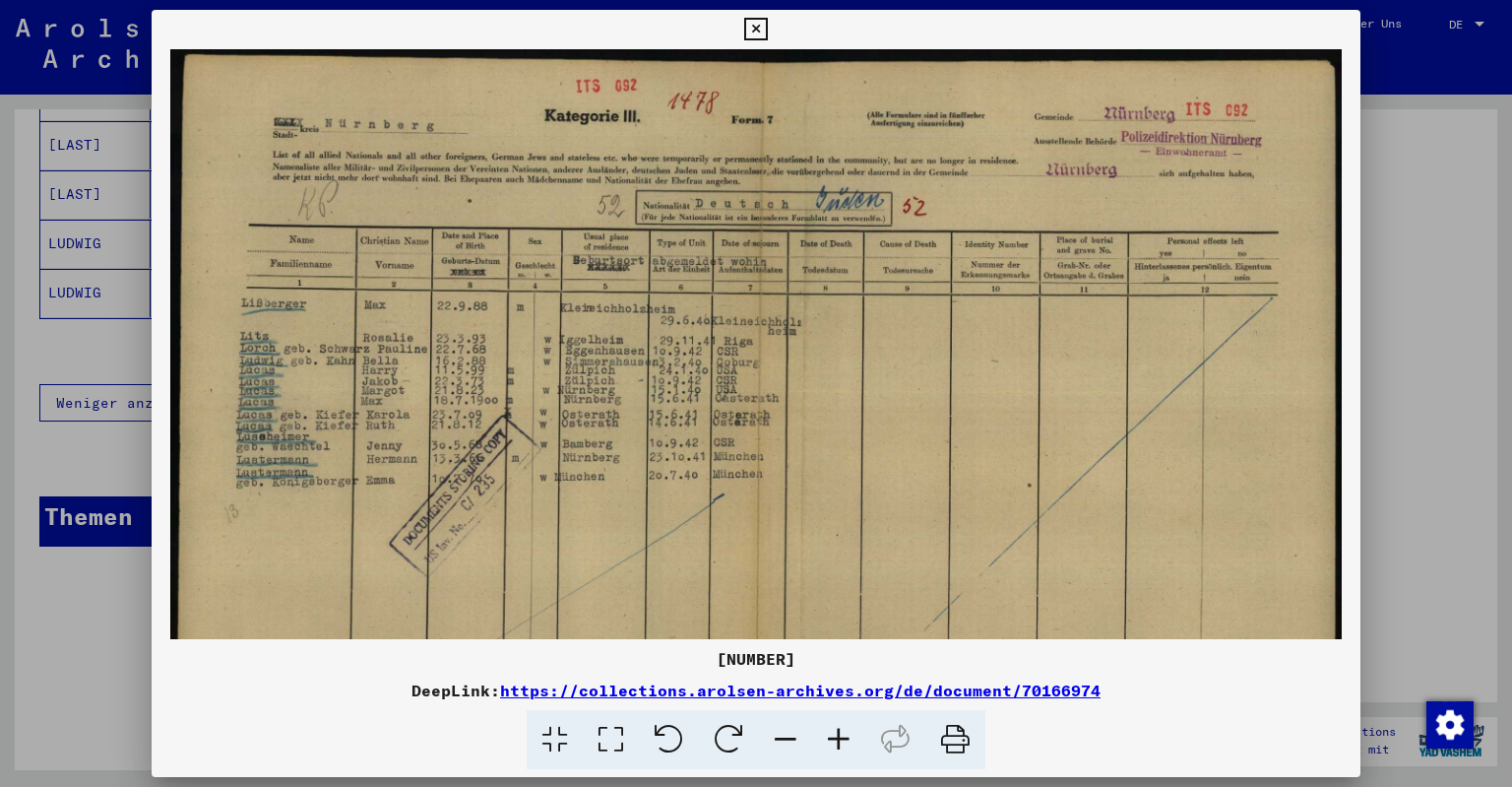 click at bounding box center [839, 740] 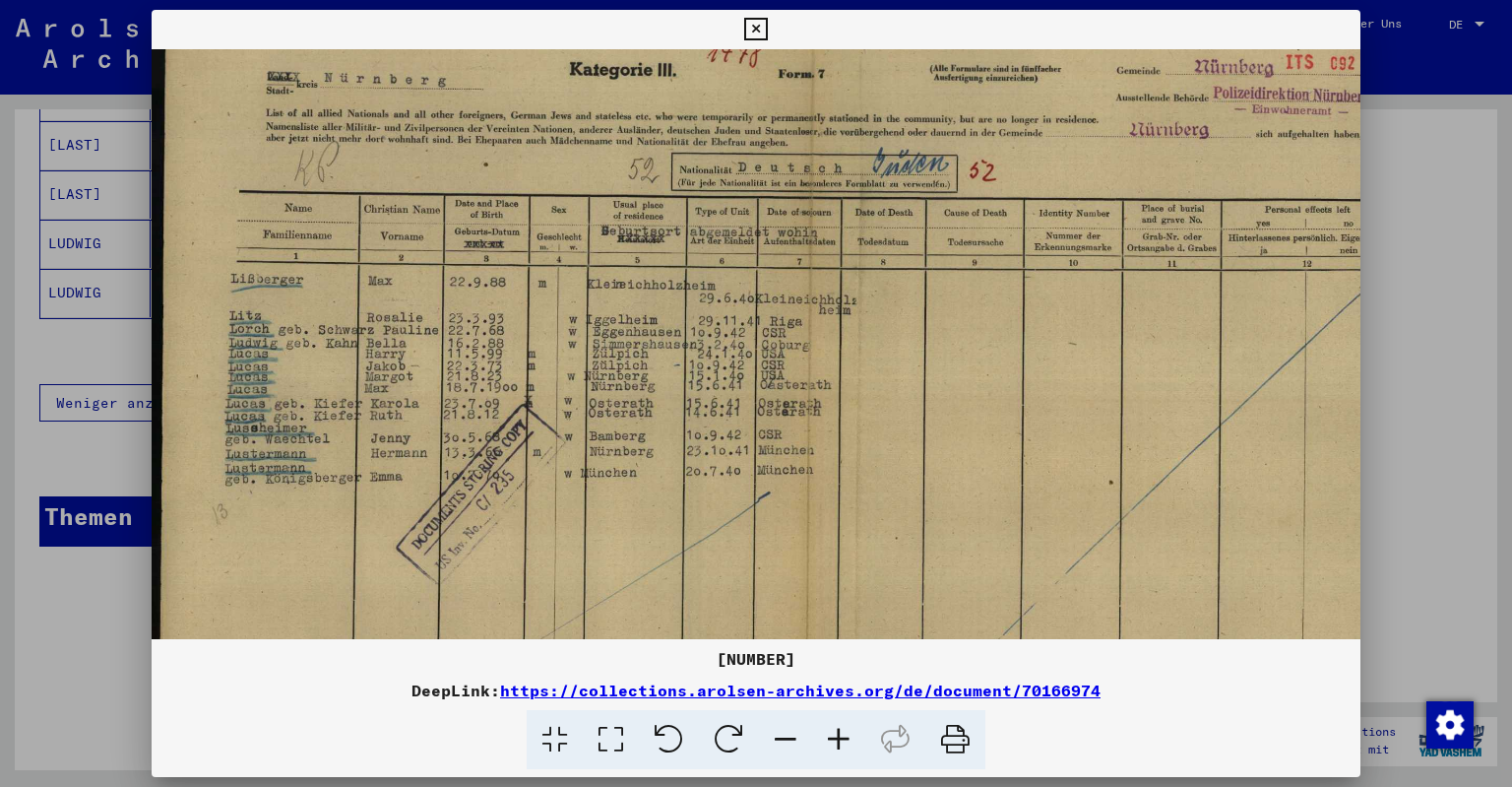 scroll, scrollTop: 67, scrollLeft: 0, axis: vertical 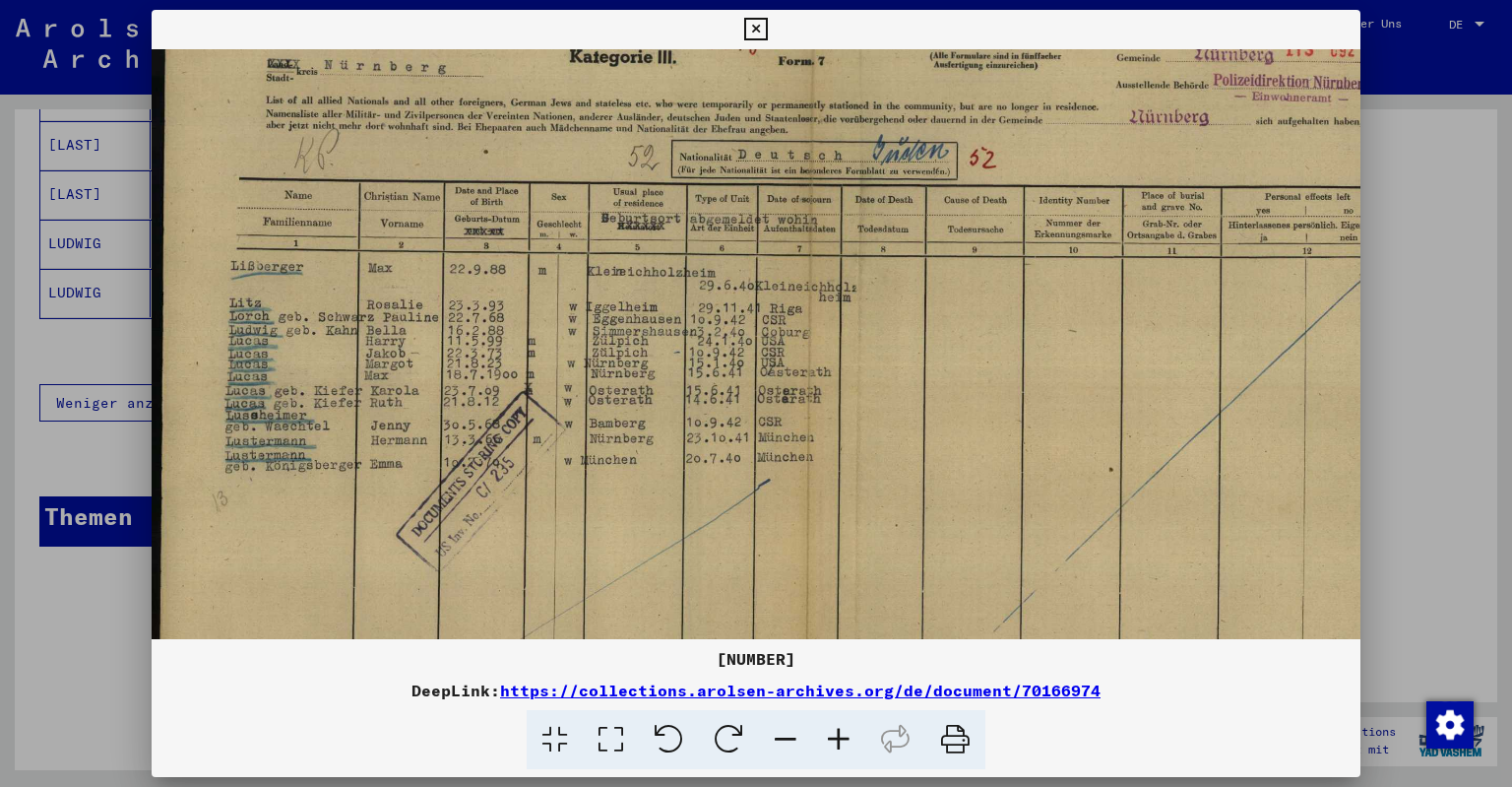 drag, startPoint x: 717, startPoint y: 563, endPoint x: 917, endPoint y: 499, distance: 209.99048 